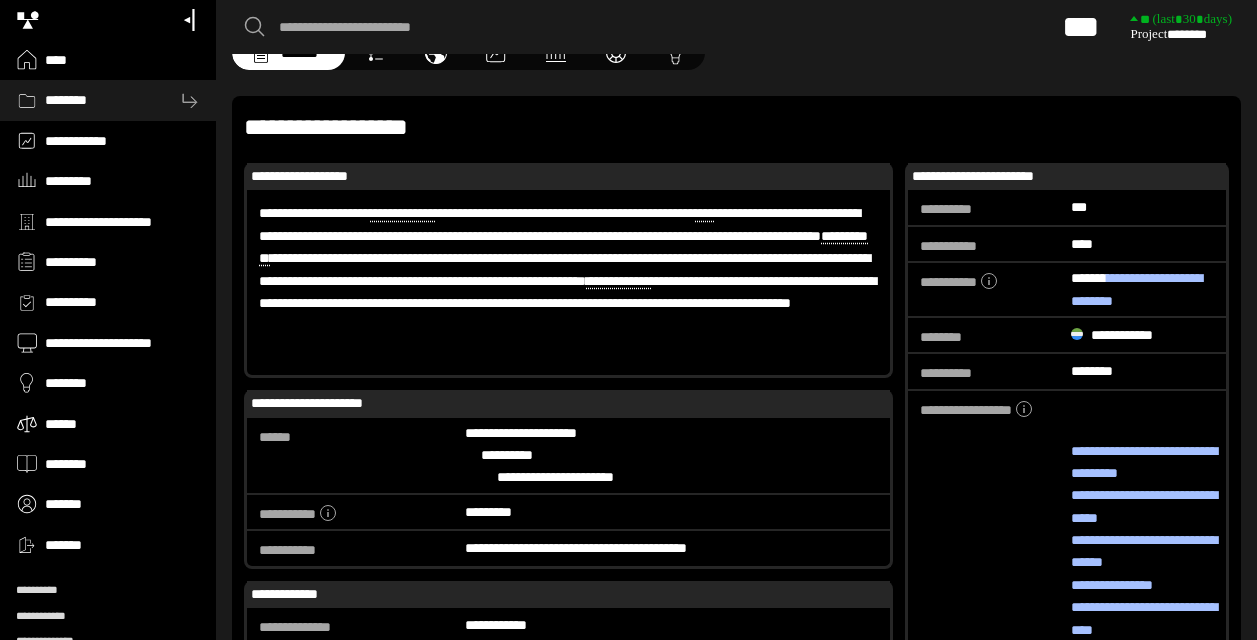 scroll, scrollTop: 0, scrollLeft: 0, axis: both 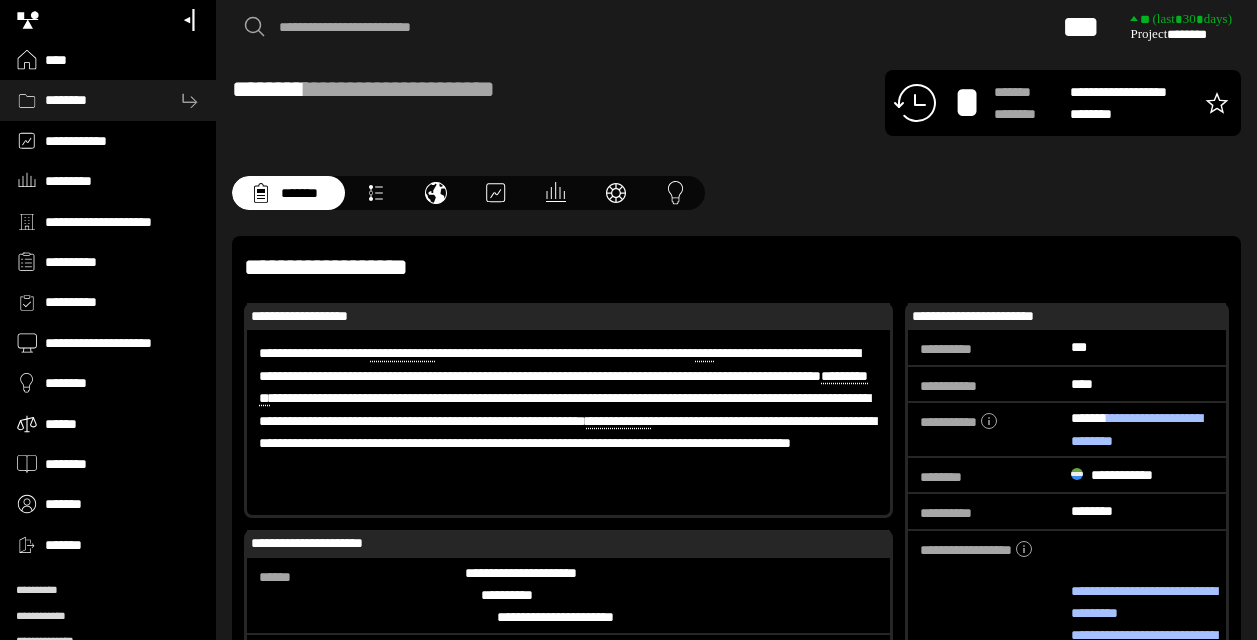 click 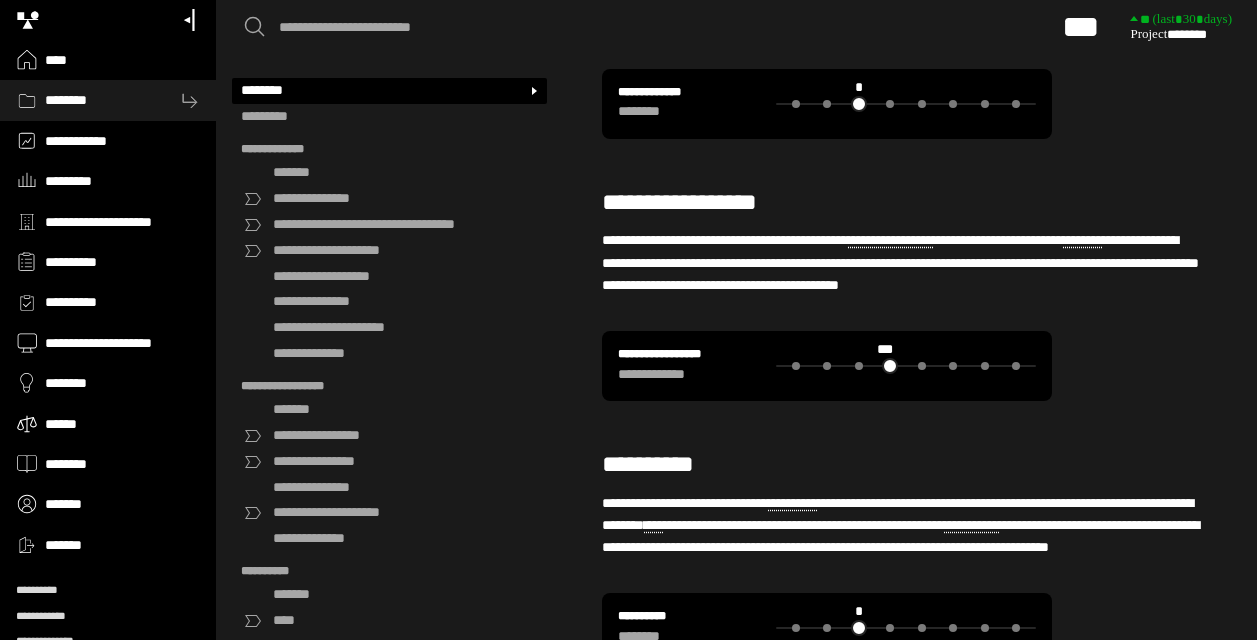 scroll, scrollTop: 0, scrollLeft: 0, axis: both 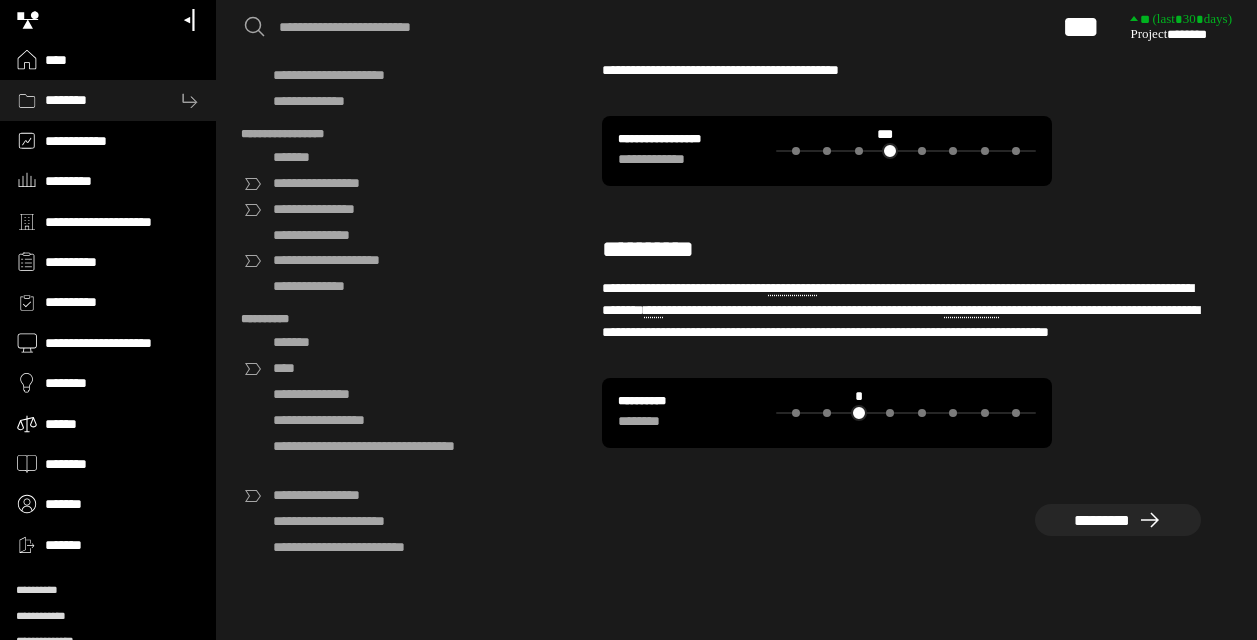 click on "*******" at bounding box center (389, 343) 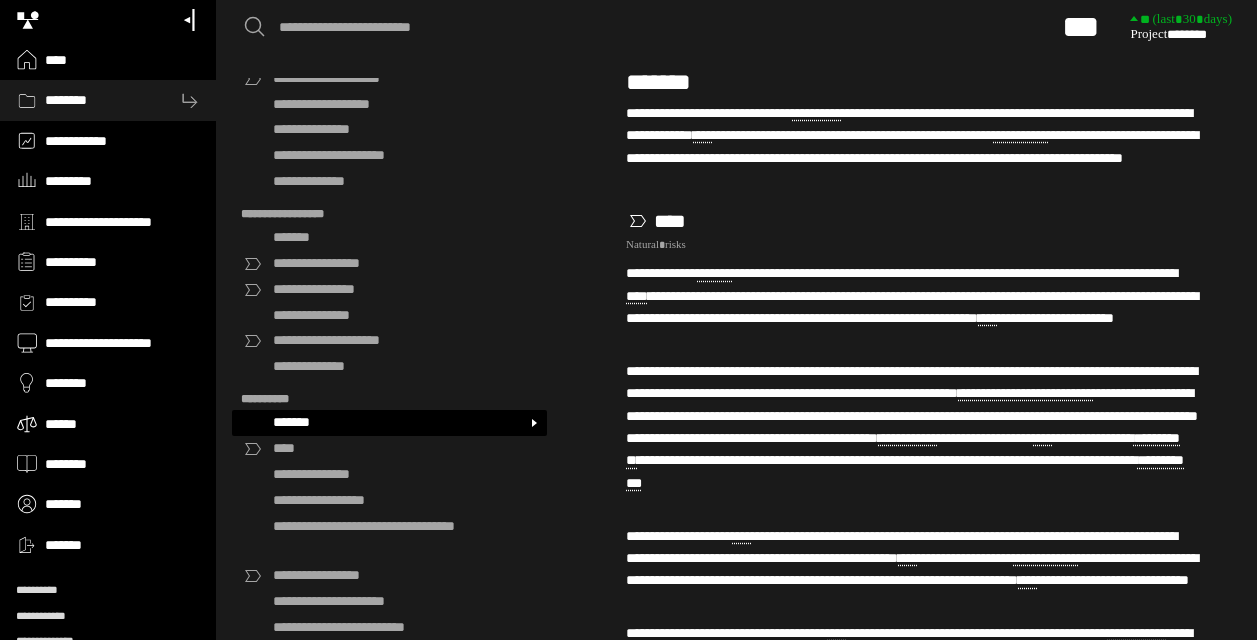 scroll, scrollTop: 188, scrollLeft: 0, axis: vertical 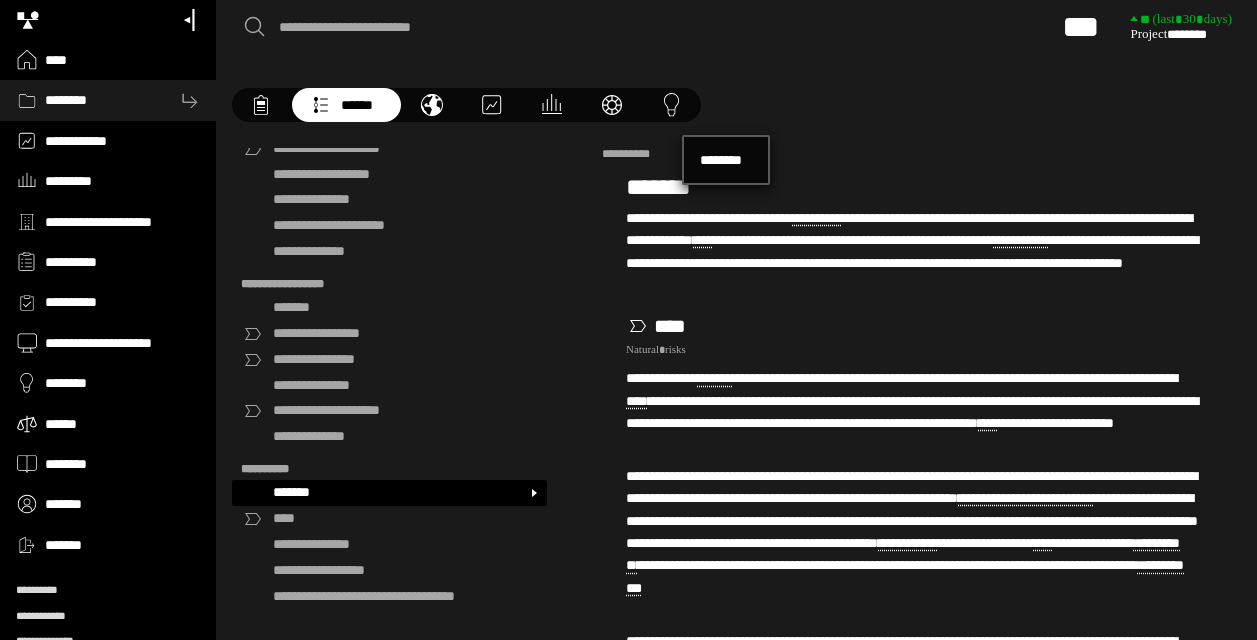 click 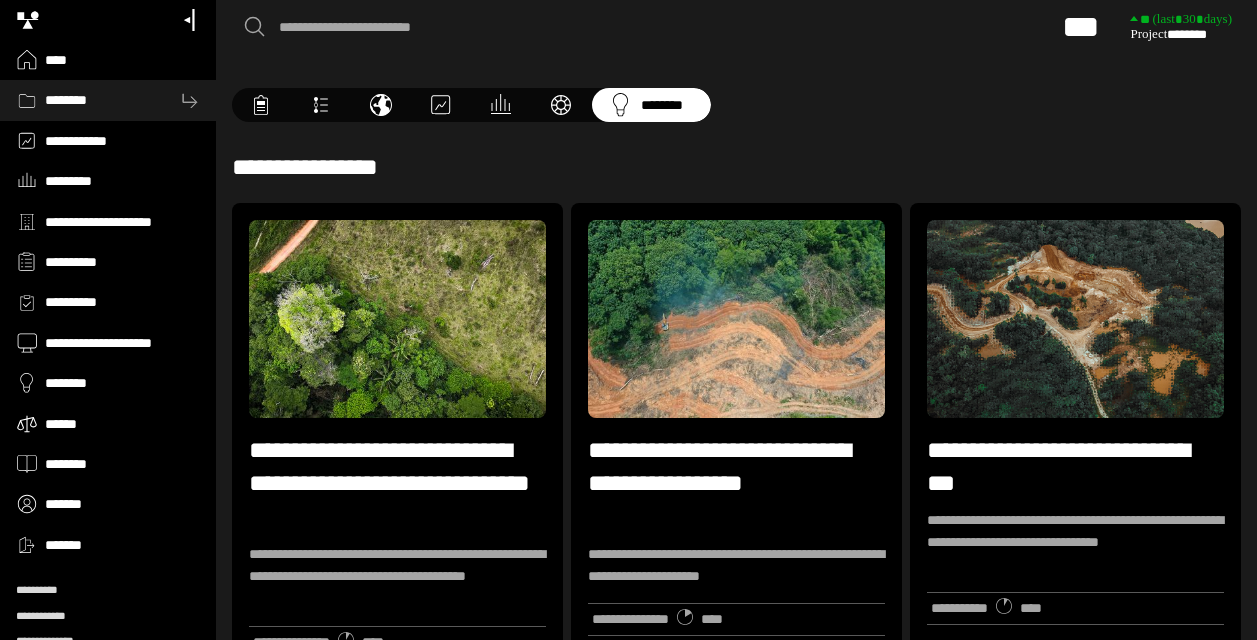 scroll, scrollTop: 0, scrollLeft: 0, axis: both 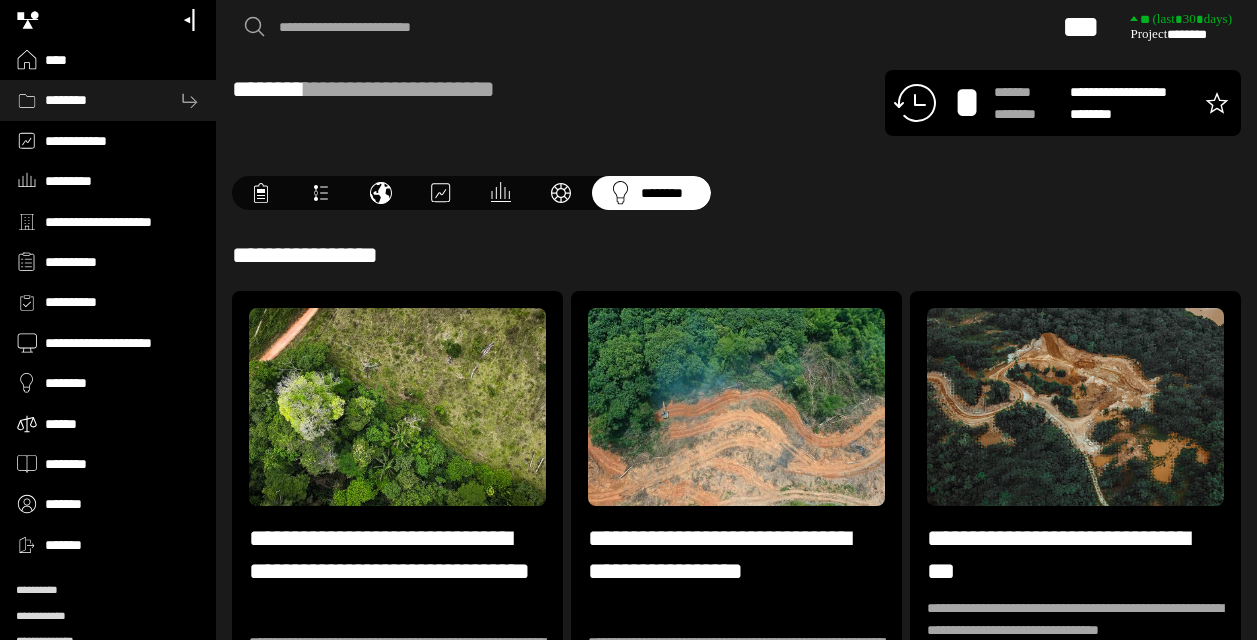 click on "*******" at bounding box center [261, 193] 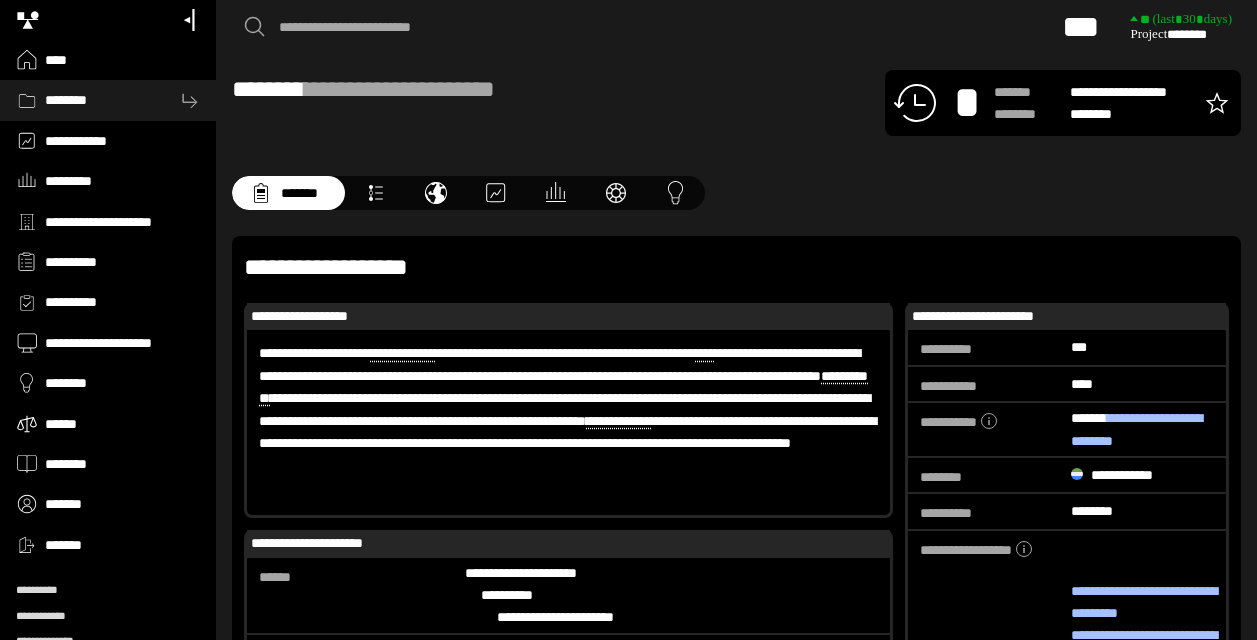 drag, startPoint x: 412, startPoint y: 391, endPoint x: 699, endPoint y: 410, distance: 287.62823 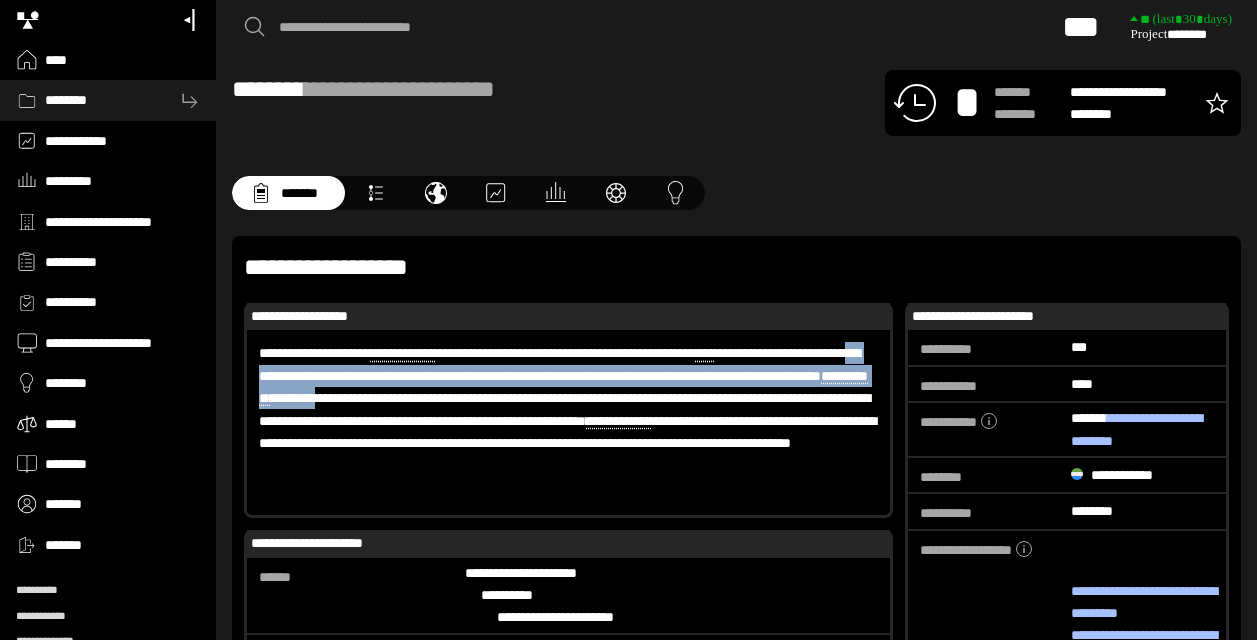 drag, startPoint x: 699, startPoint y: 410, endPoint x: 505, endPoint y: 398, distance: 194.37077 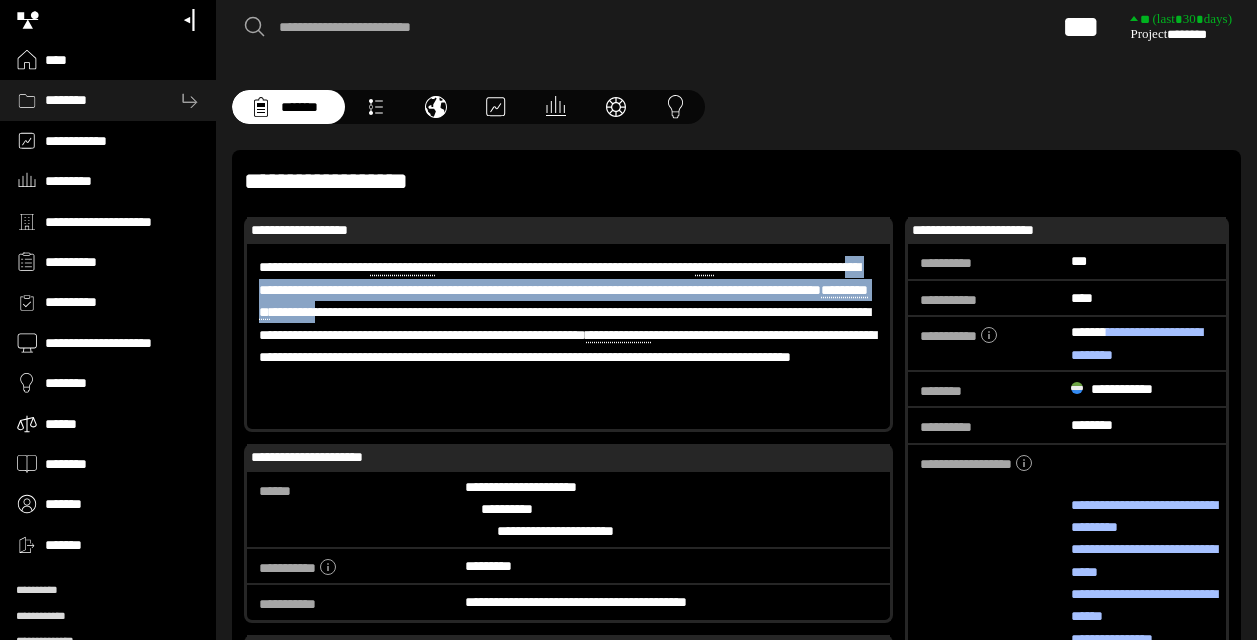 scroll, scrollTop: 0, scrollLeft: 0, axis: both 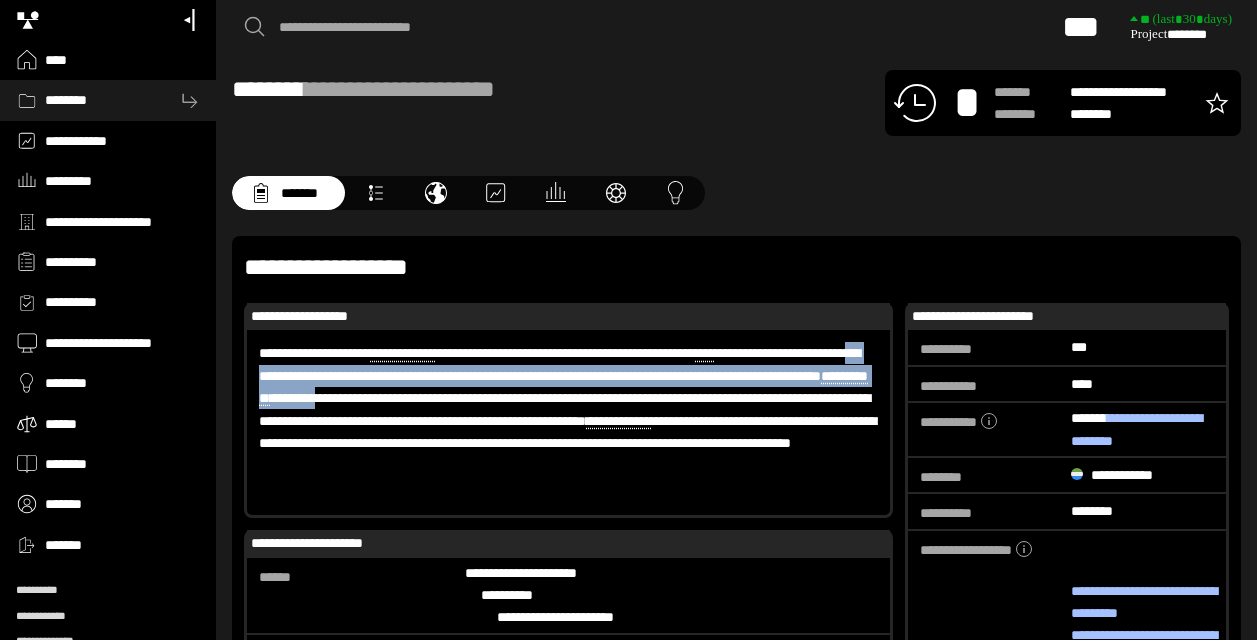 click 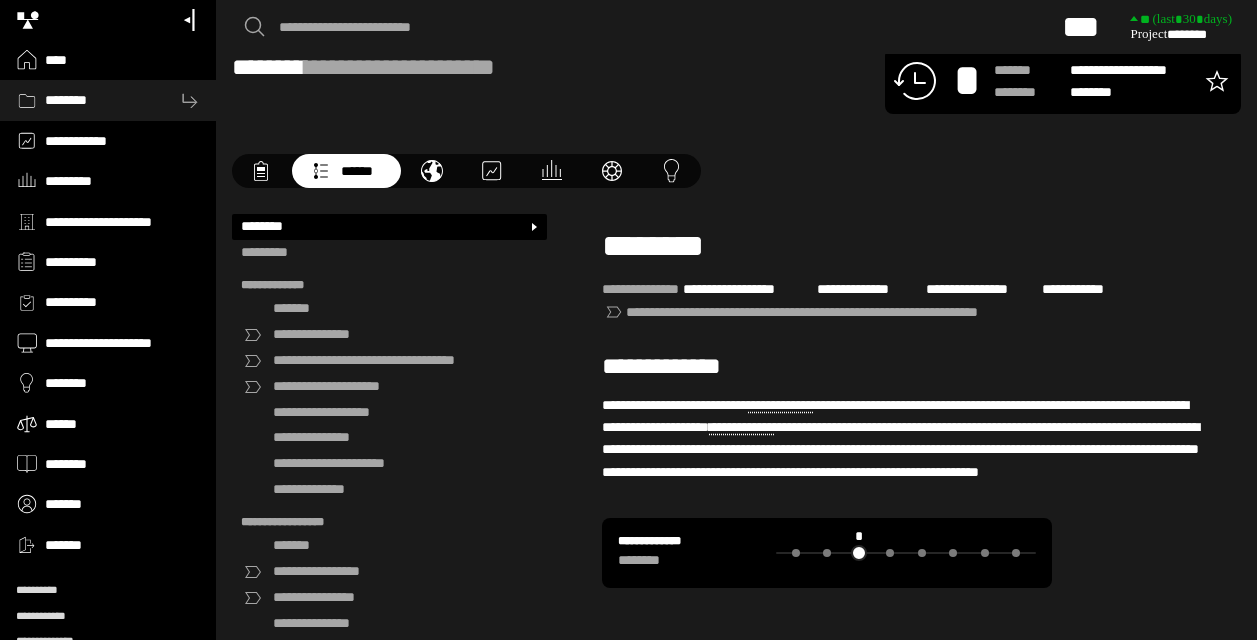 scroll, scrollTop: 700, scrollLeft: 0, axis: vertical 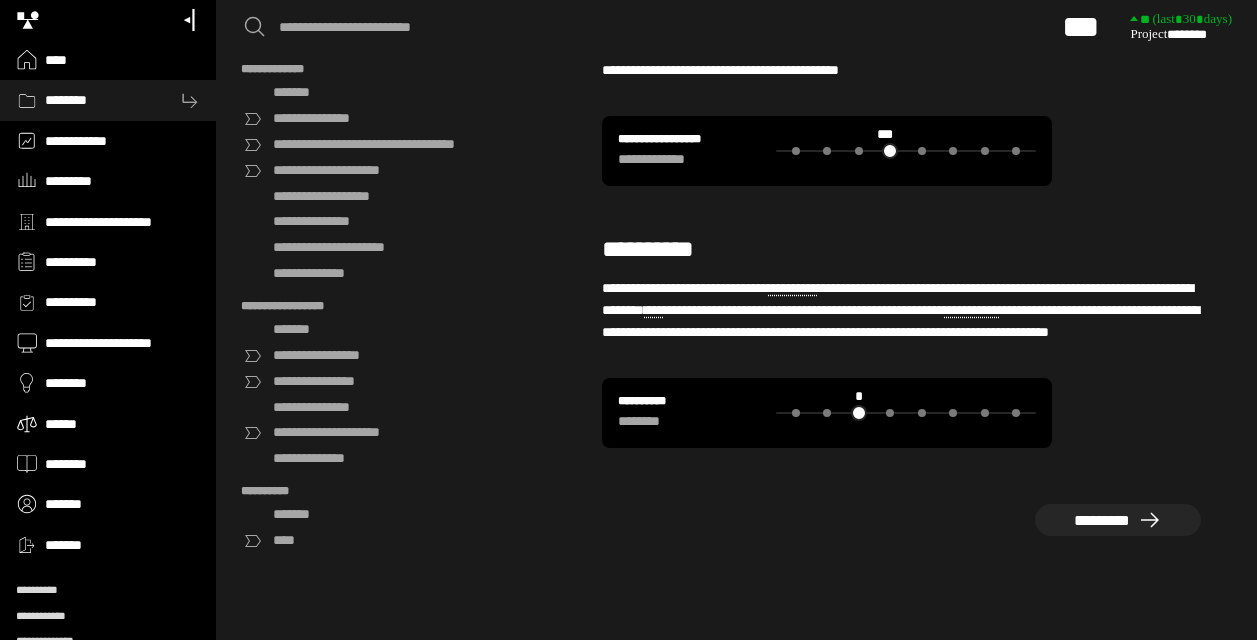 click on "**********" at bounding box center (389, 491) 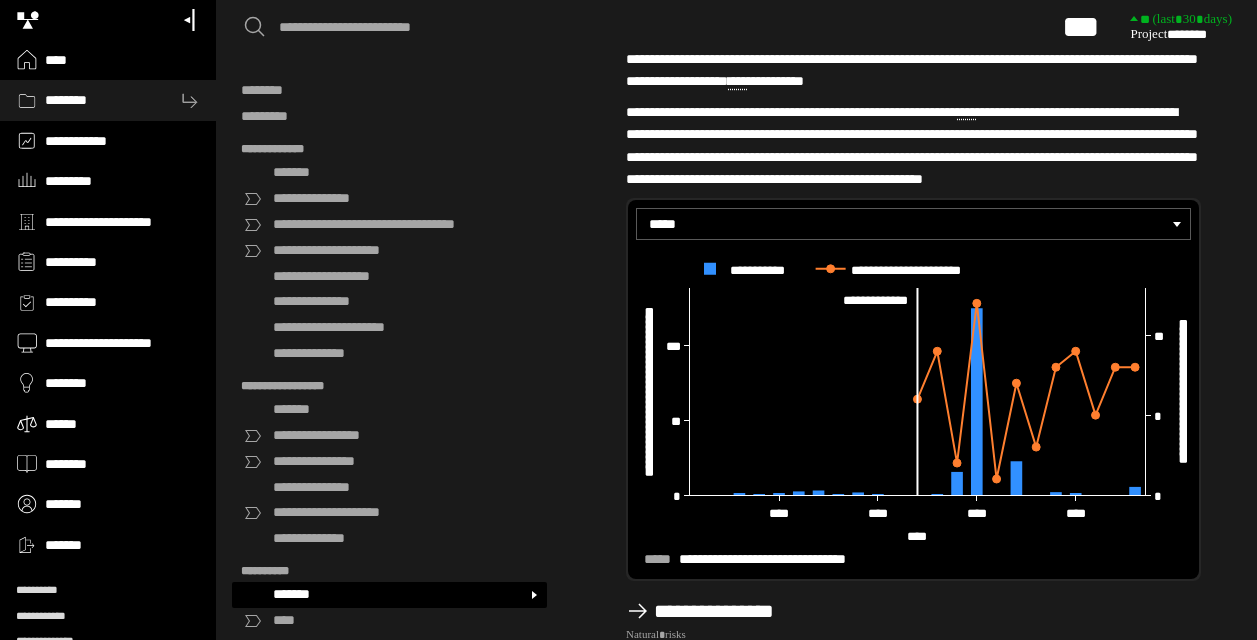 click on "*******" at bounding box center [389, 595] 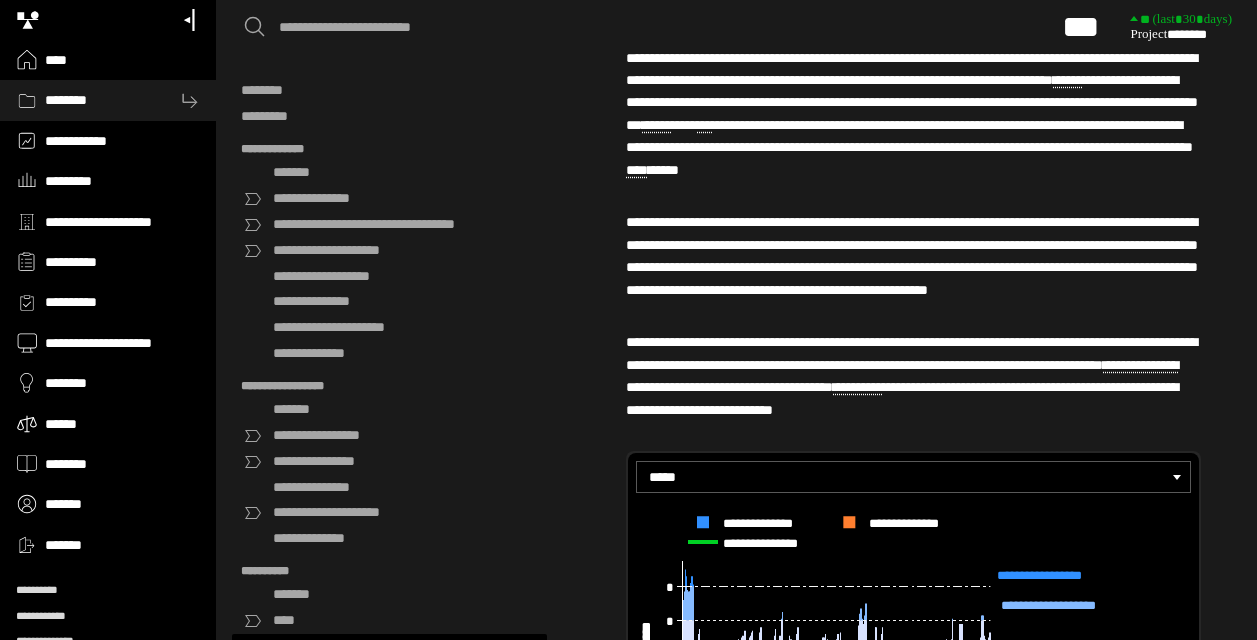 scroll, scrollTop: 1768, scrollLeft: 0, axis: vertical 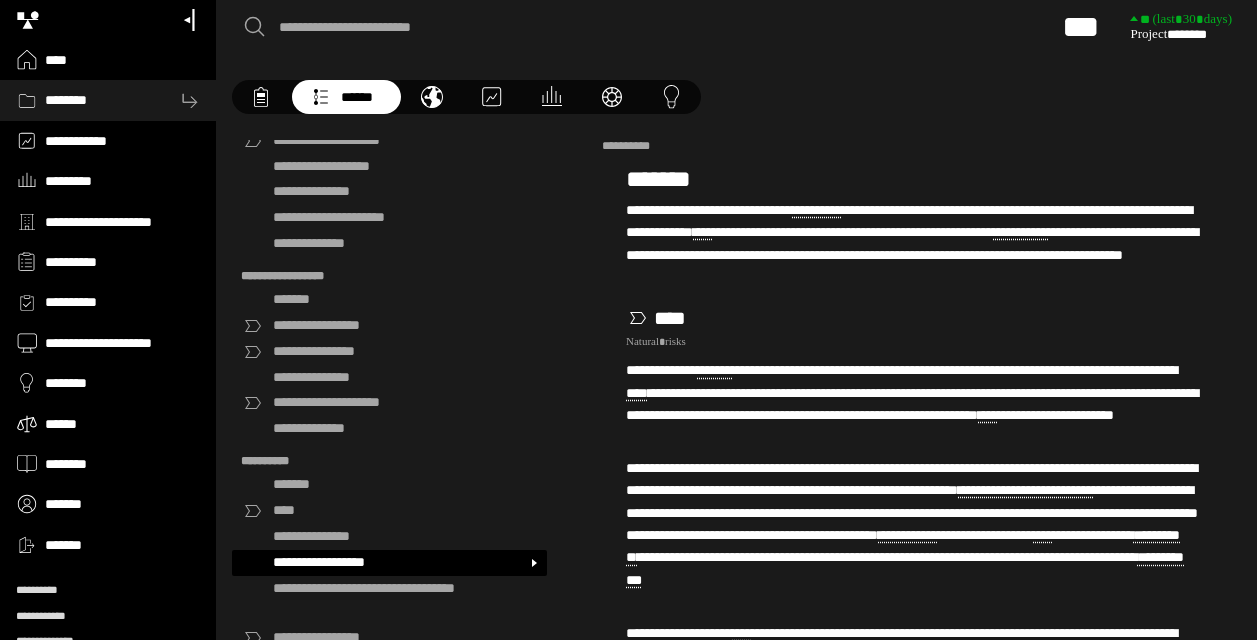 click on "**********" at bounding box center (432, 97) 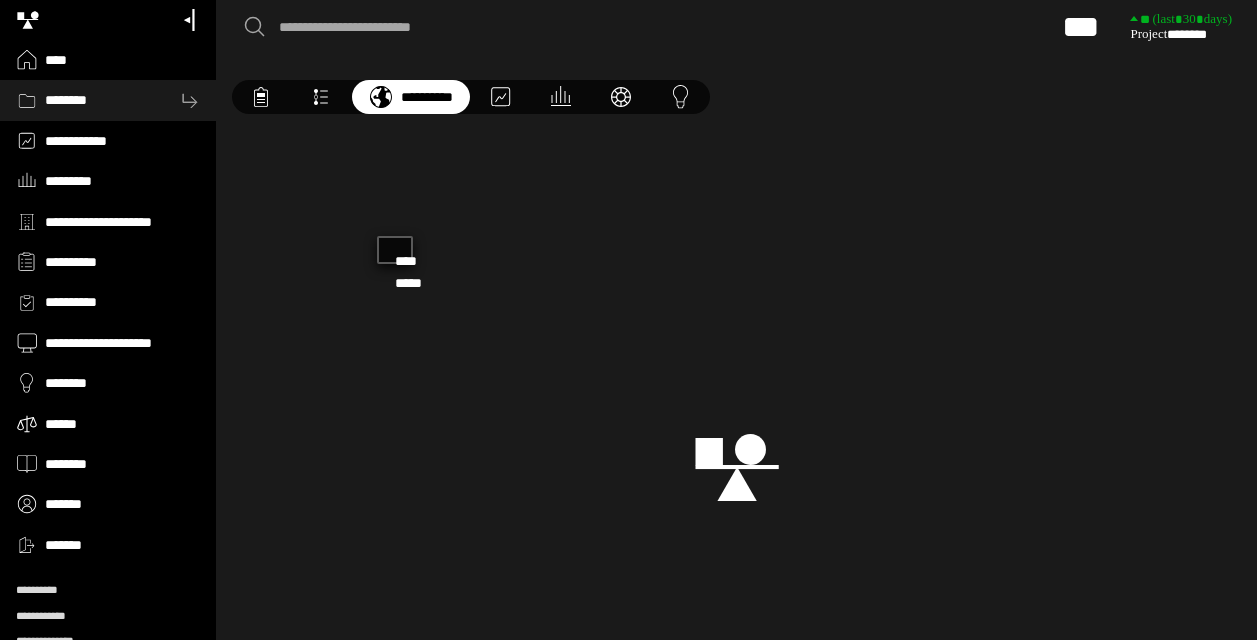 scroll, scrollTop: 0, scrollLeft: 0, axis: both 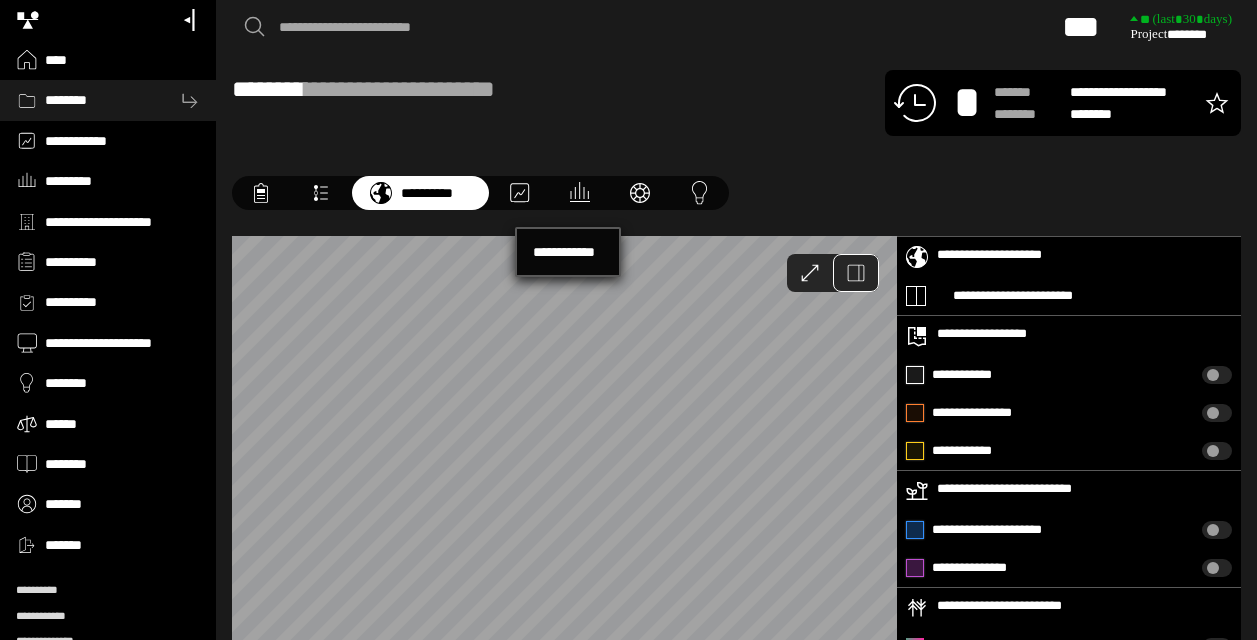 click 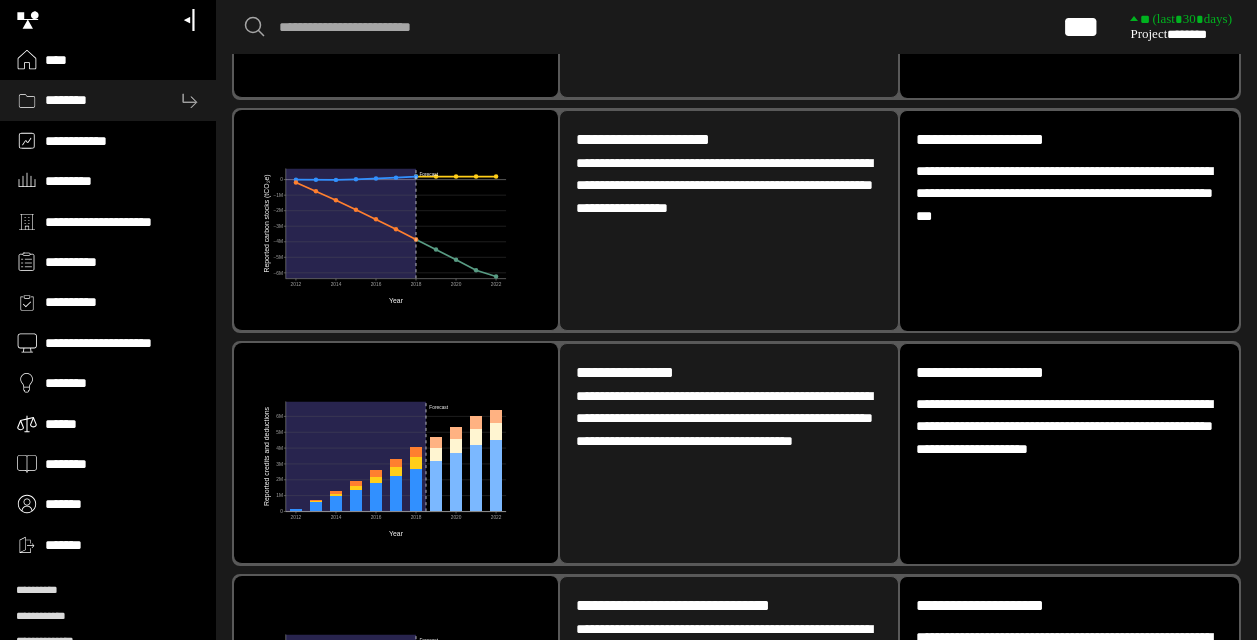 scroll, scrollTop: 0, scrollLeft: 0, axis: both 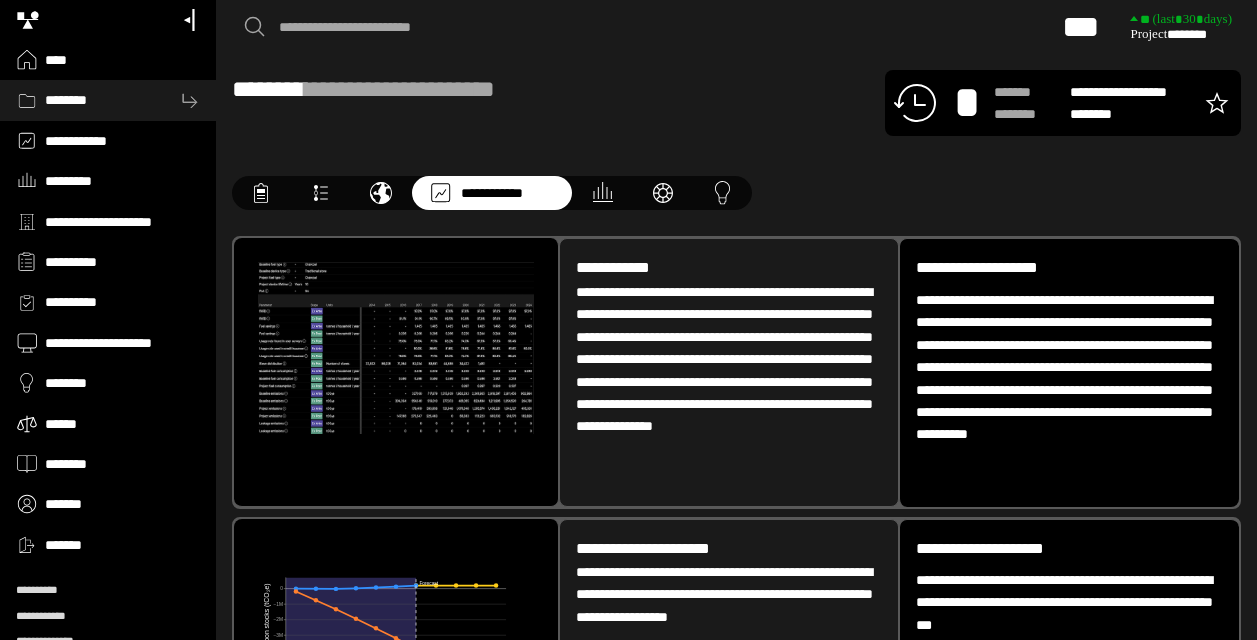 click on "**********" at bounding box center (603, 193) 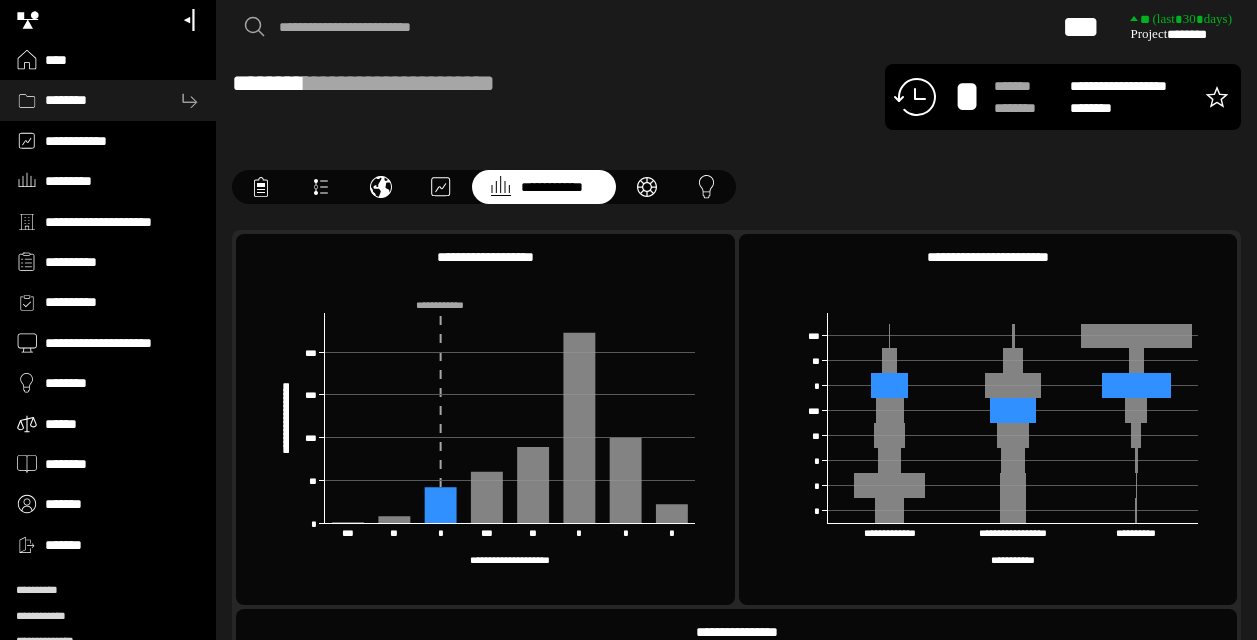 scroll, scrollTop: 0, scrollLeft: 0, axis: both 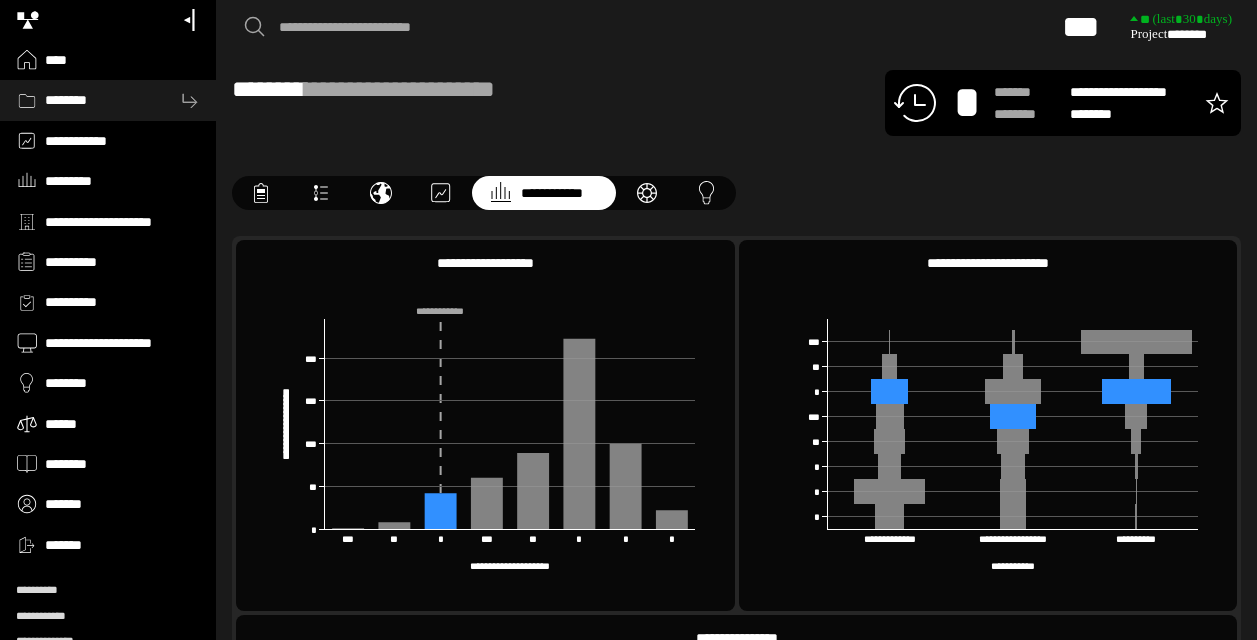 click on "**********" at bounding box center (647, 193) 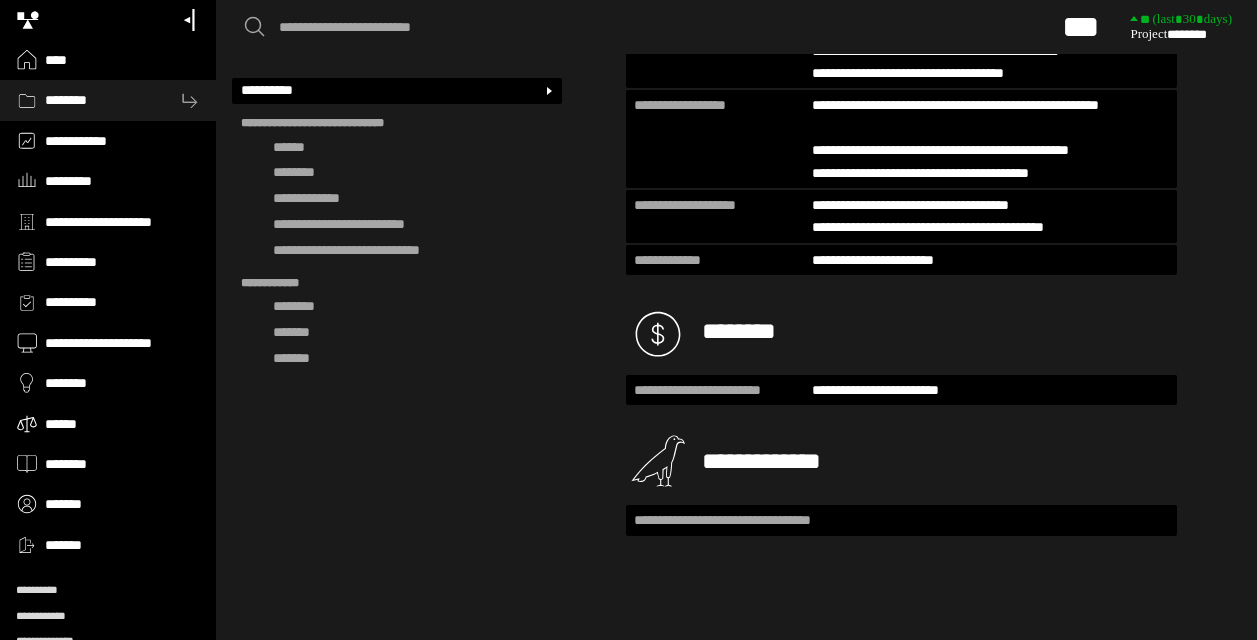 click on "**********" at bounding box center (397, 199) 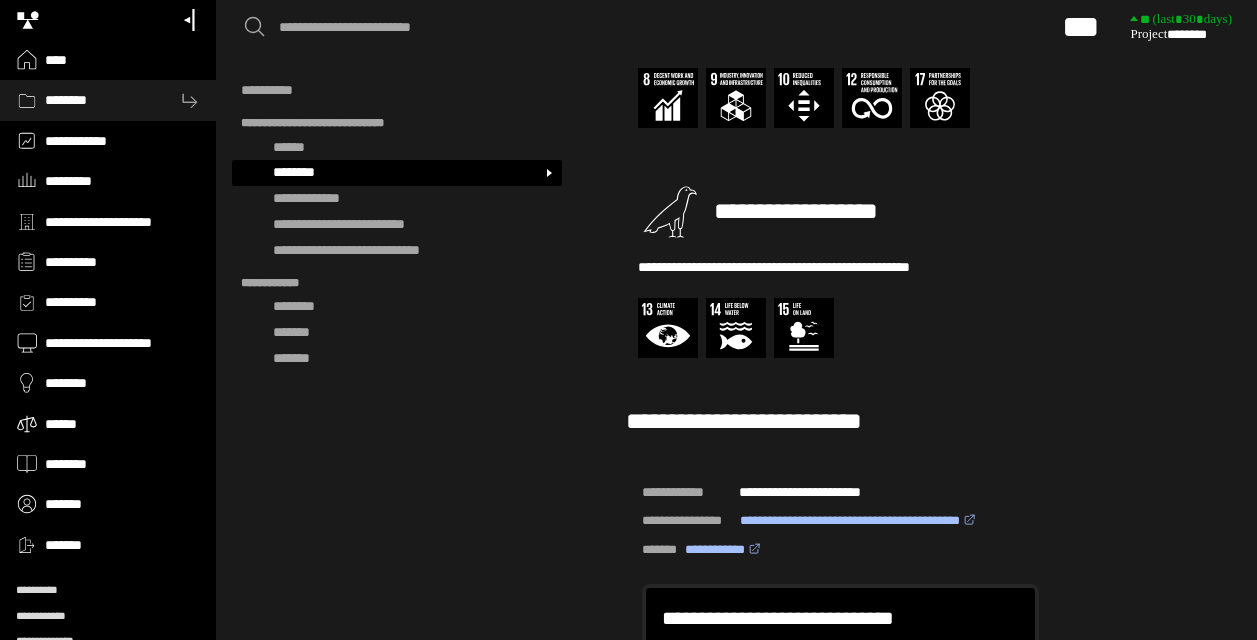 click on "**********" at bounding box center (397, 282) 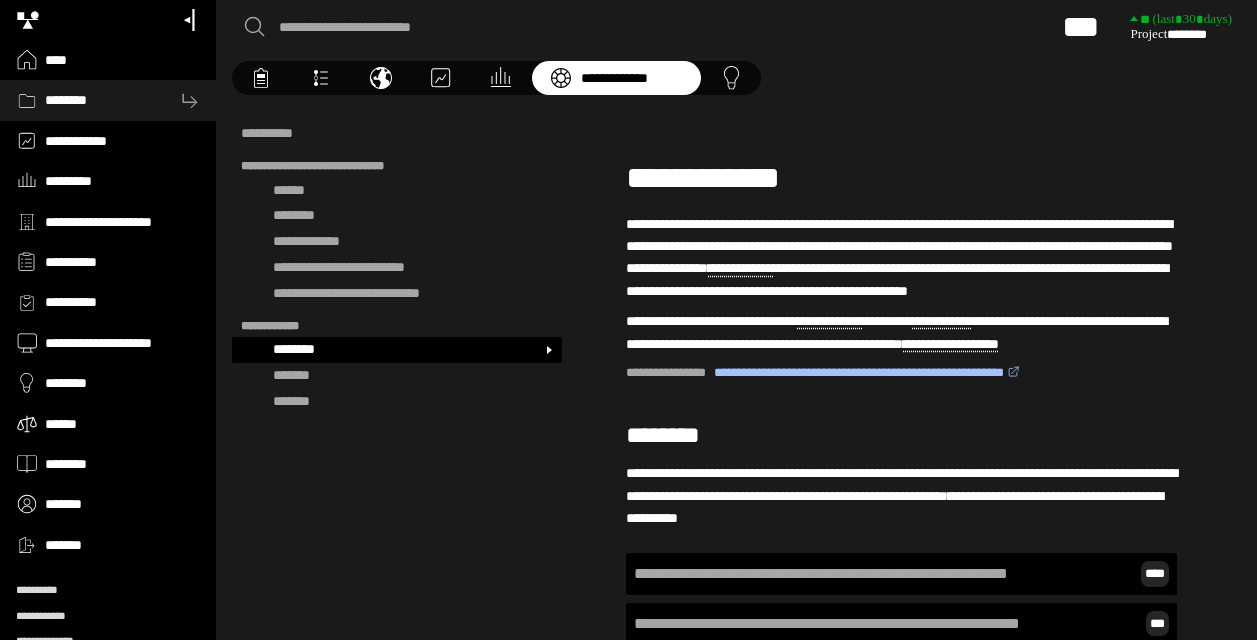 click on "********" at bounding box center (397, 350) 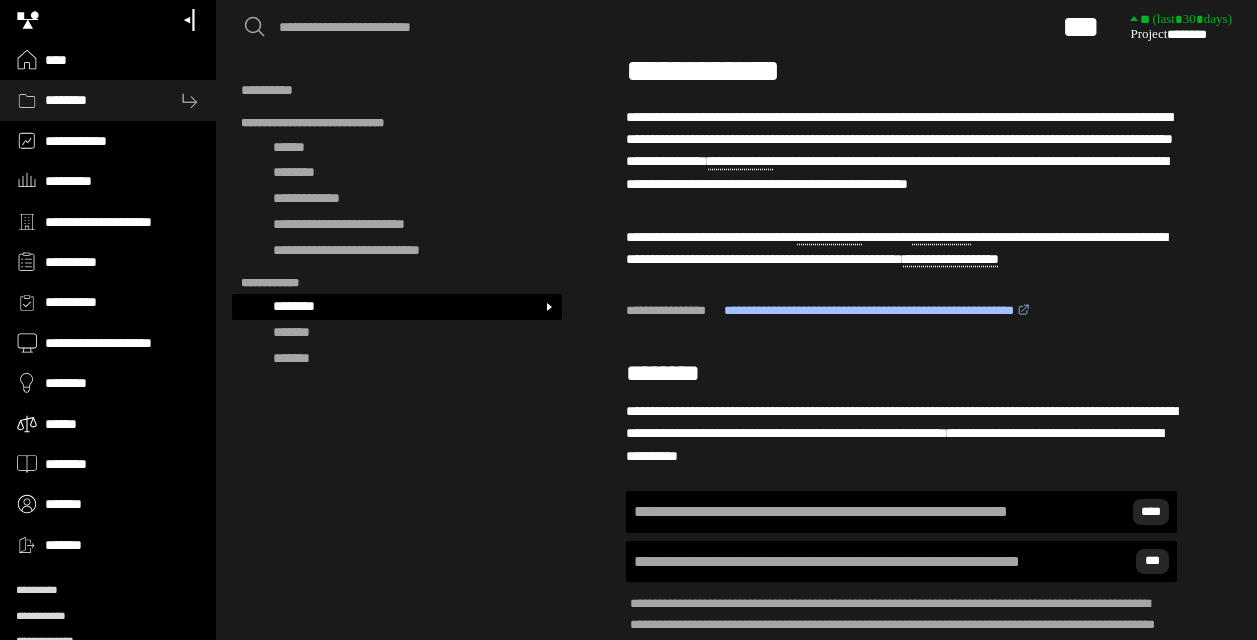 scroll, scrollTop: 400, scrollLeft: 0, axis: vertical 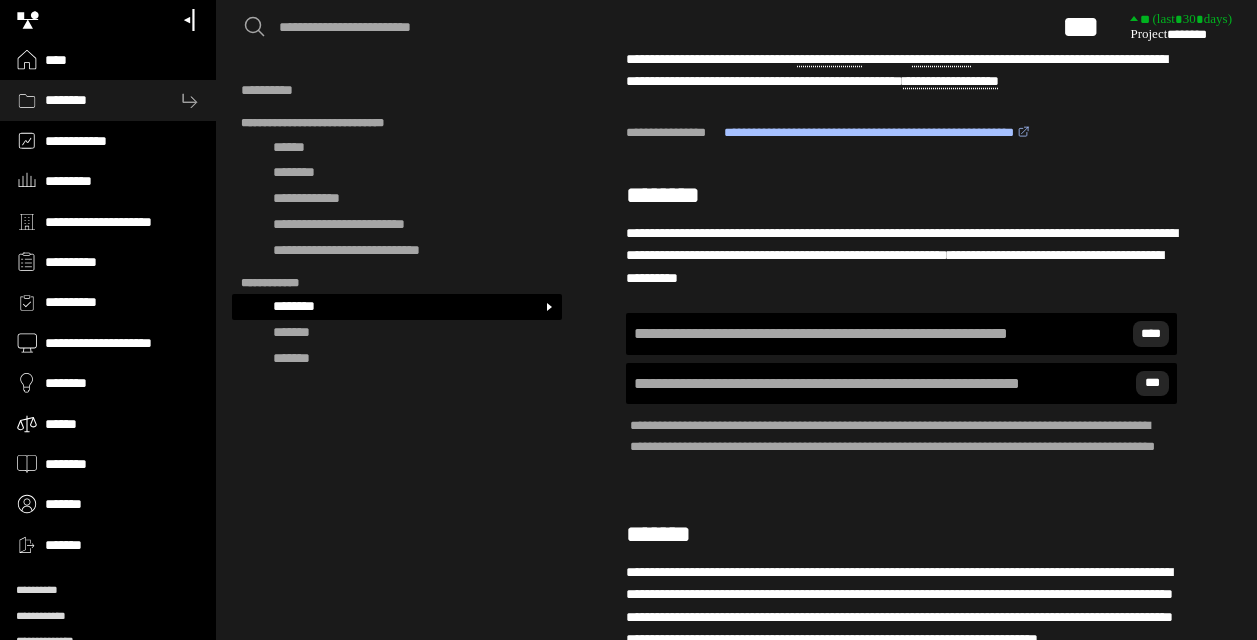 drag, startPoint x: 697, startPoint y: 248, endPoint x: 891, endPoint y: 219, distance: 196.15555 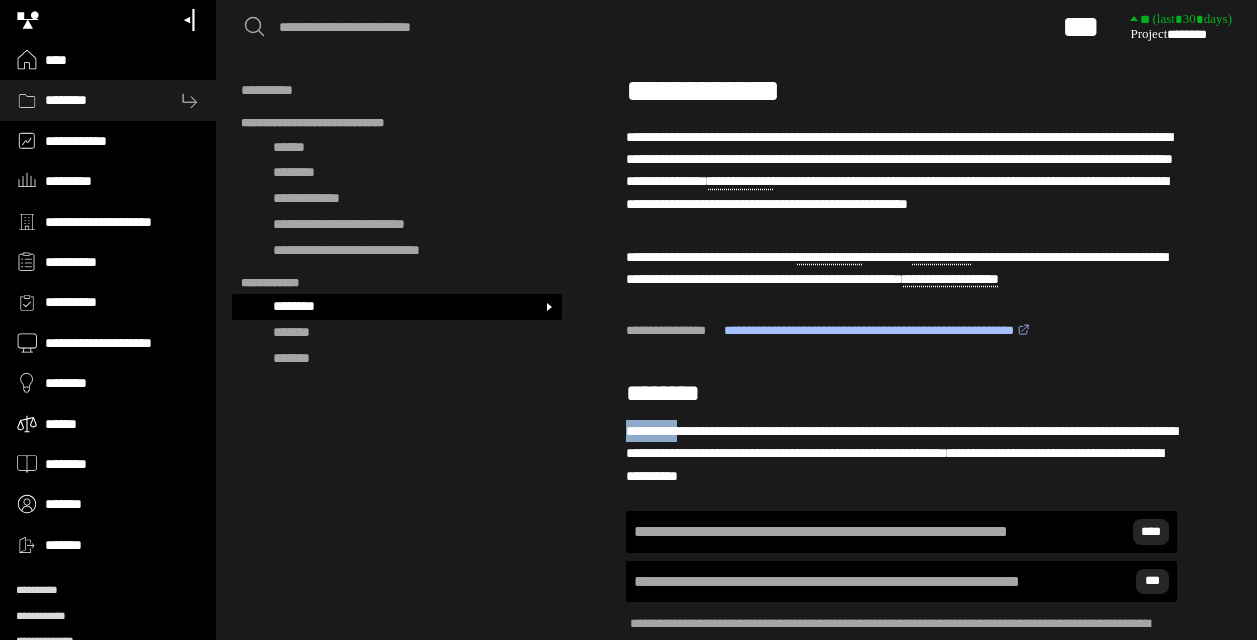 scroll, scrollTop: 201, scrollLeft: 0, axis: vertical 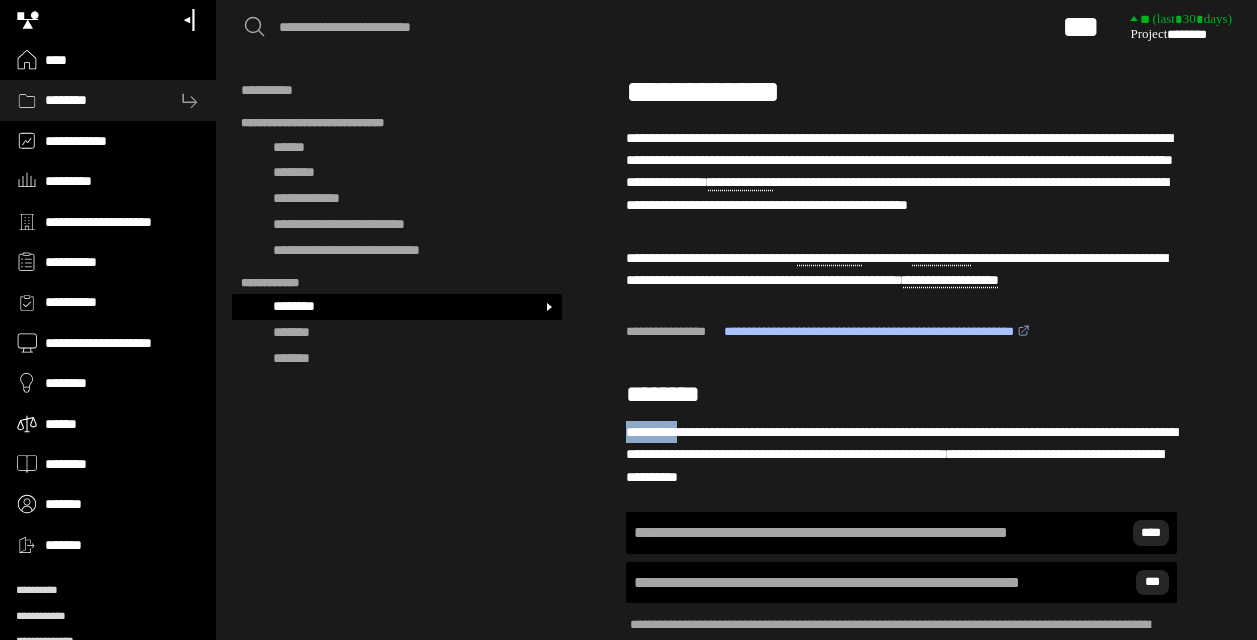 click on "******" at bounding box center (397, 147) 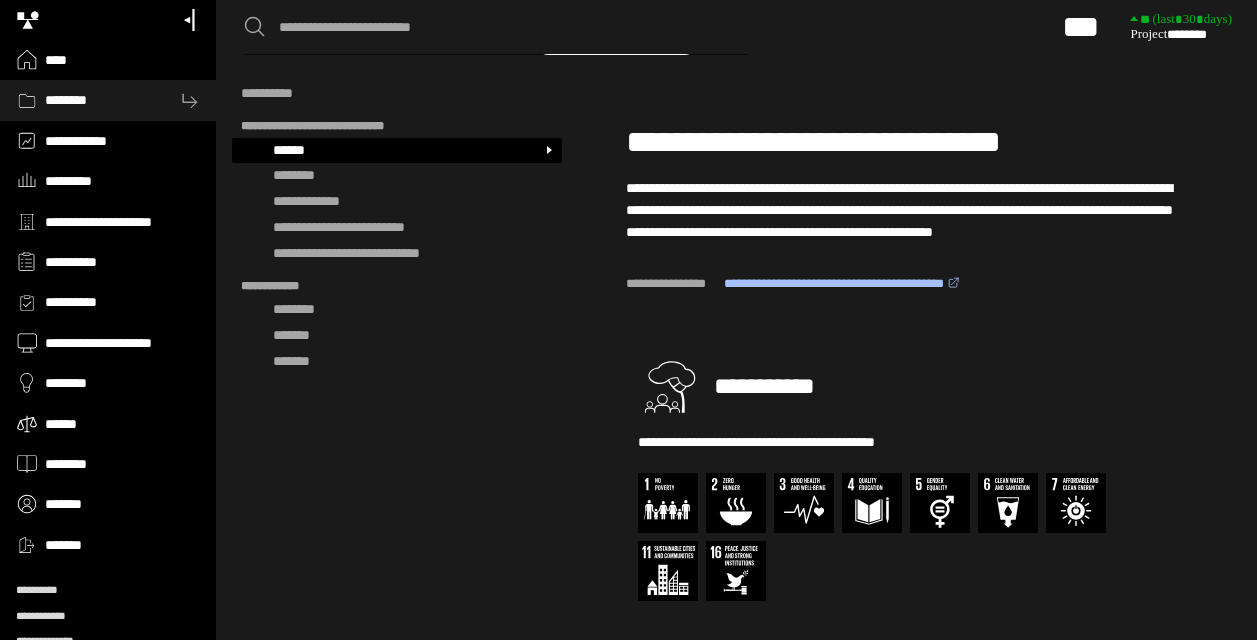scroll, scrollTop: 31, scrollLeft: 0, axis: vertical 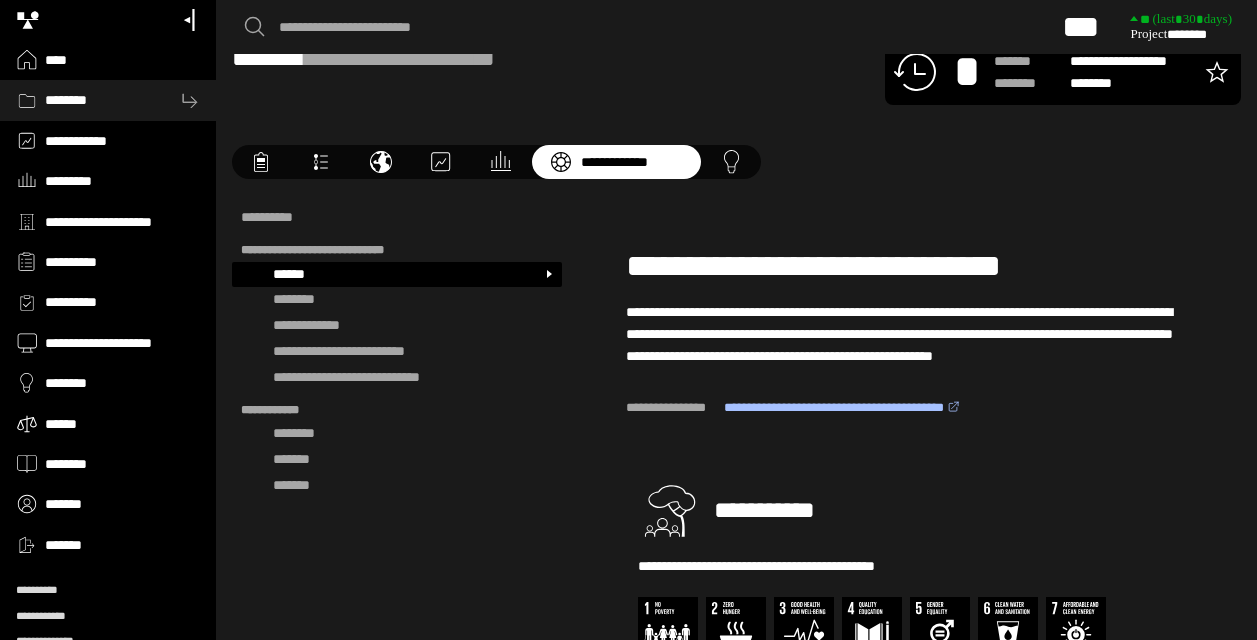 click on "**********" at bounding box center [397, 218] 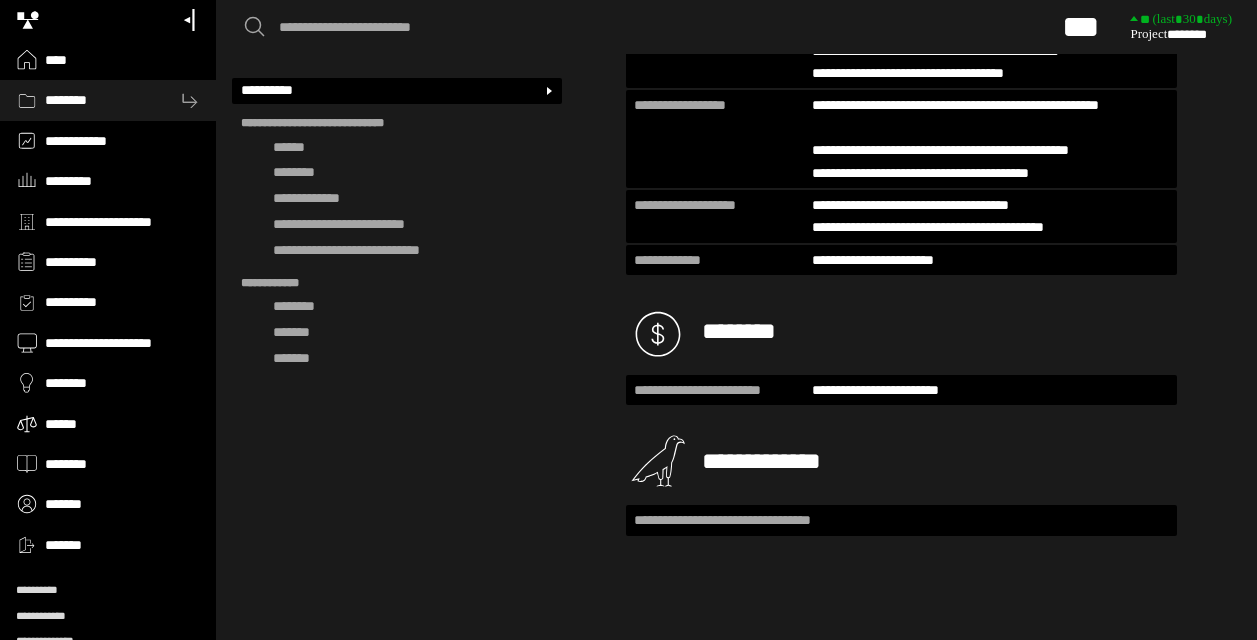 scroll, scrollTop: 495, scrollLeft: 0, axis: vertical 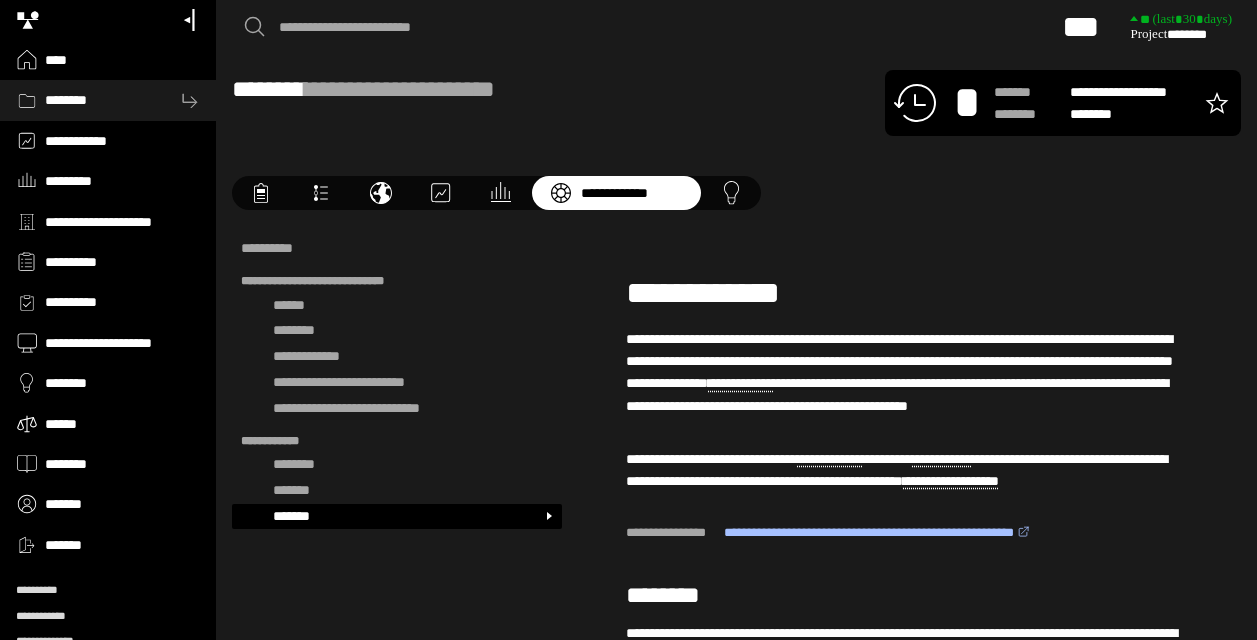 click 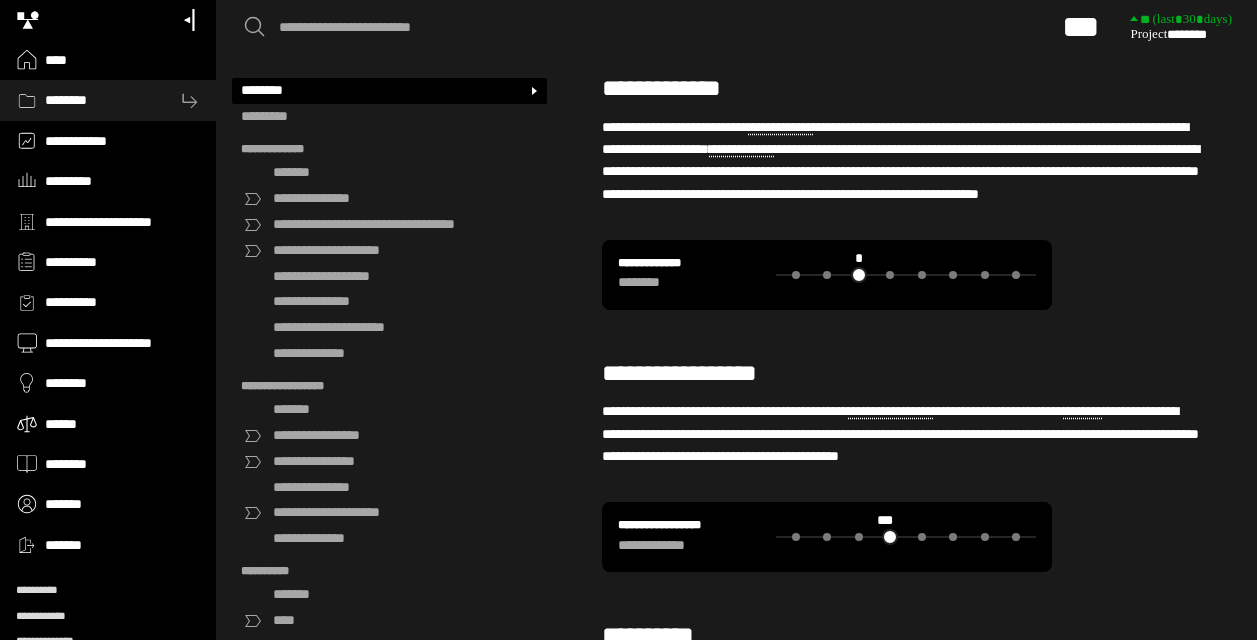scroll, scrollTop: 700, scrollLeft: 0, axis: vertical 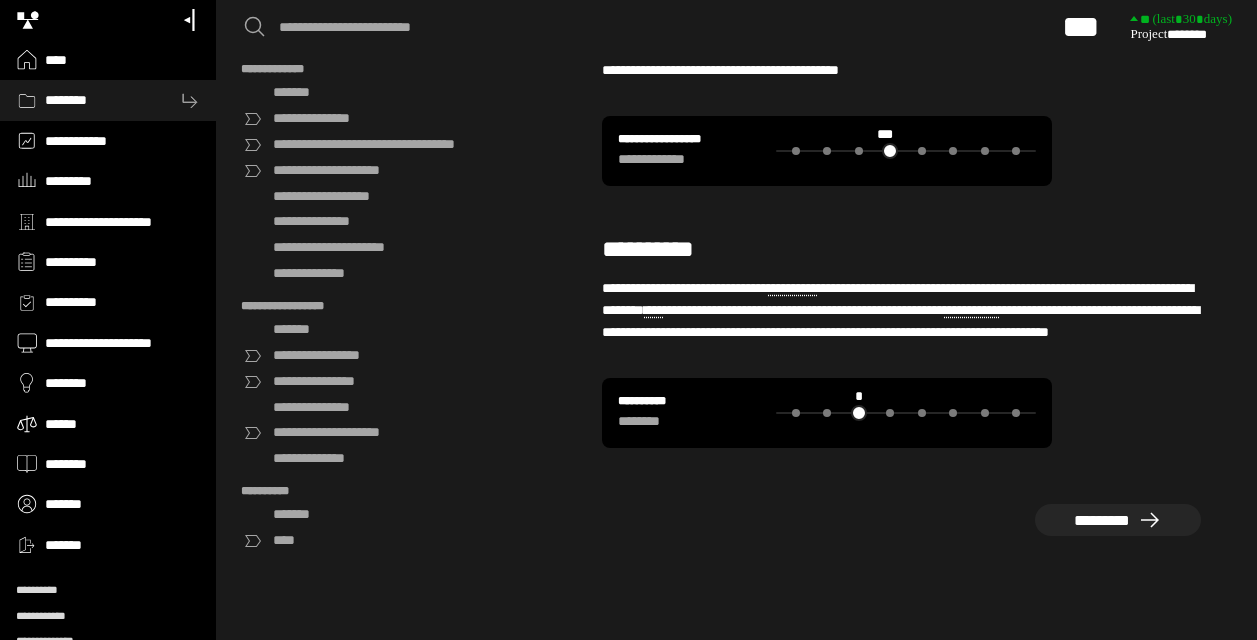 click on "*********" at bounding box center (1118, 520) 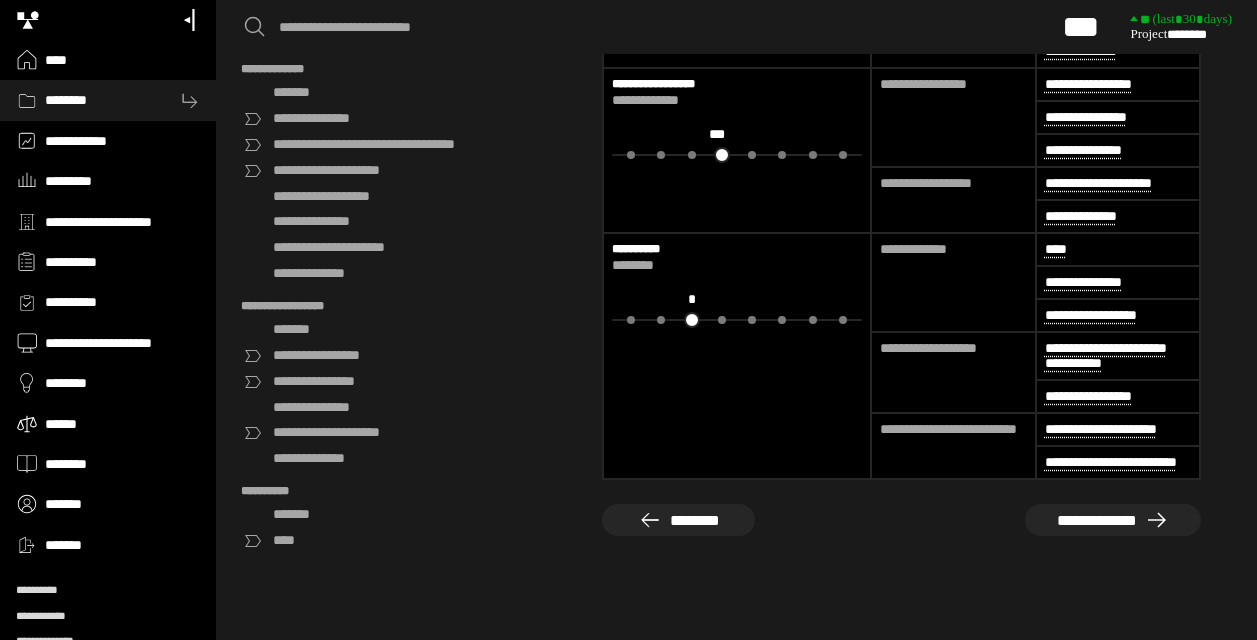 scroll, scrollTop: 636, scrollLeft: 0, axis: vertical 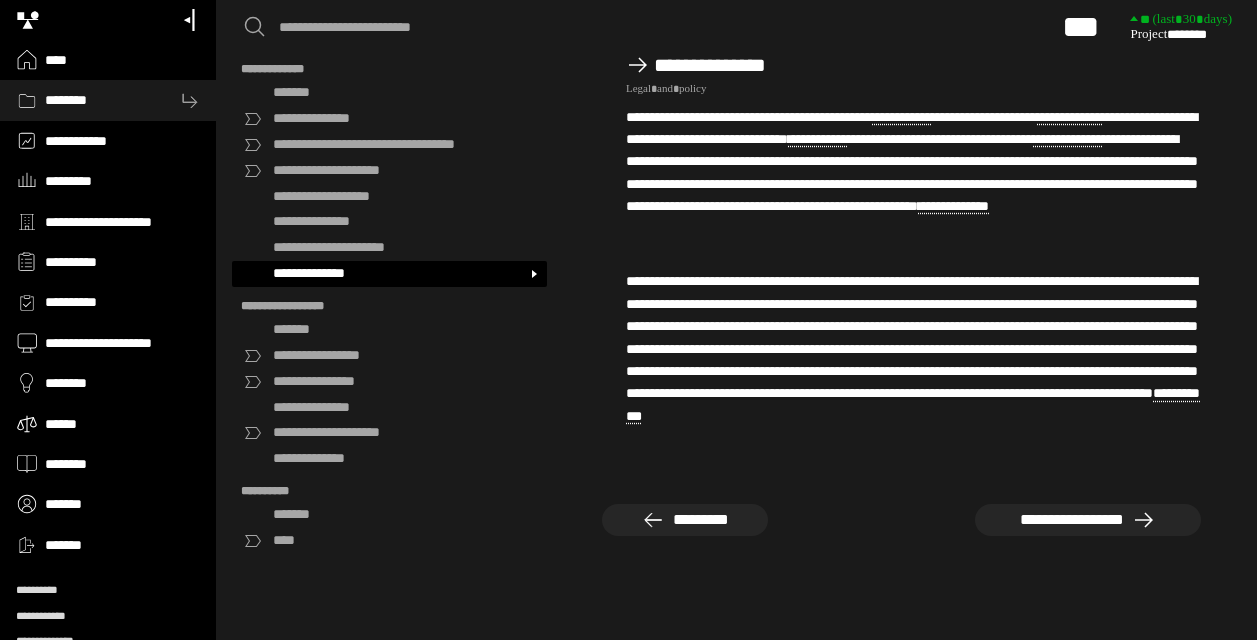 click on "*******" at bounding box center [389, 515] 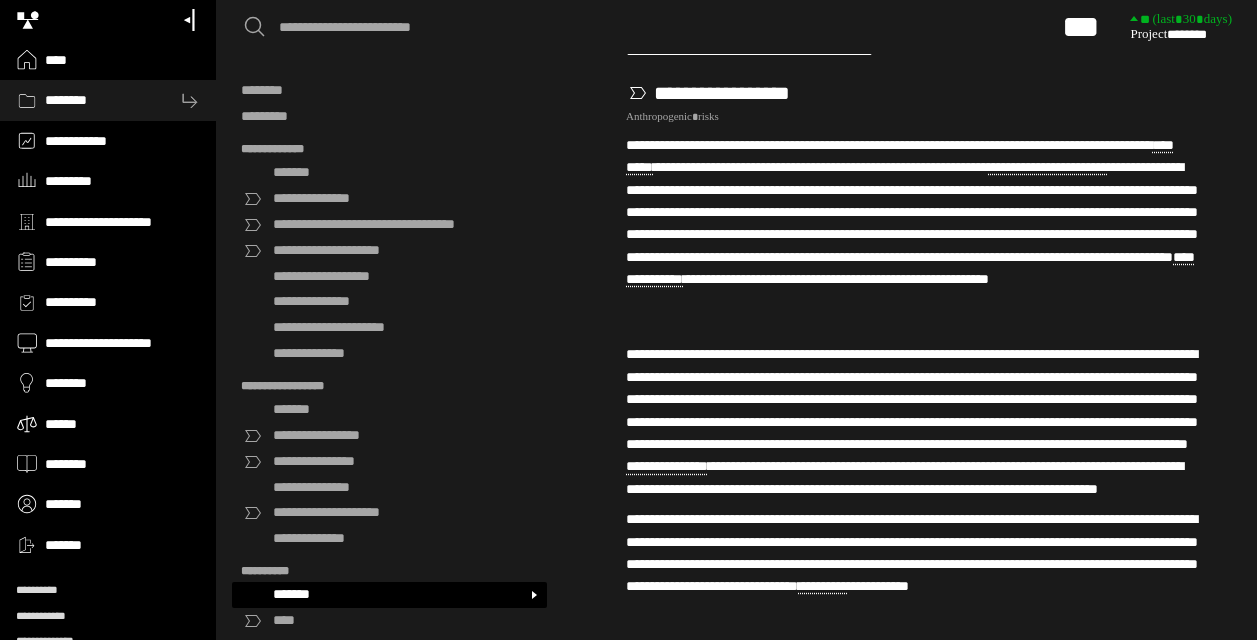 click on "**********" at bounding box center [389, 571] 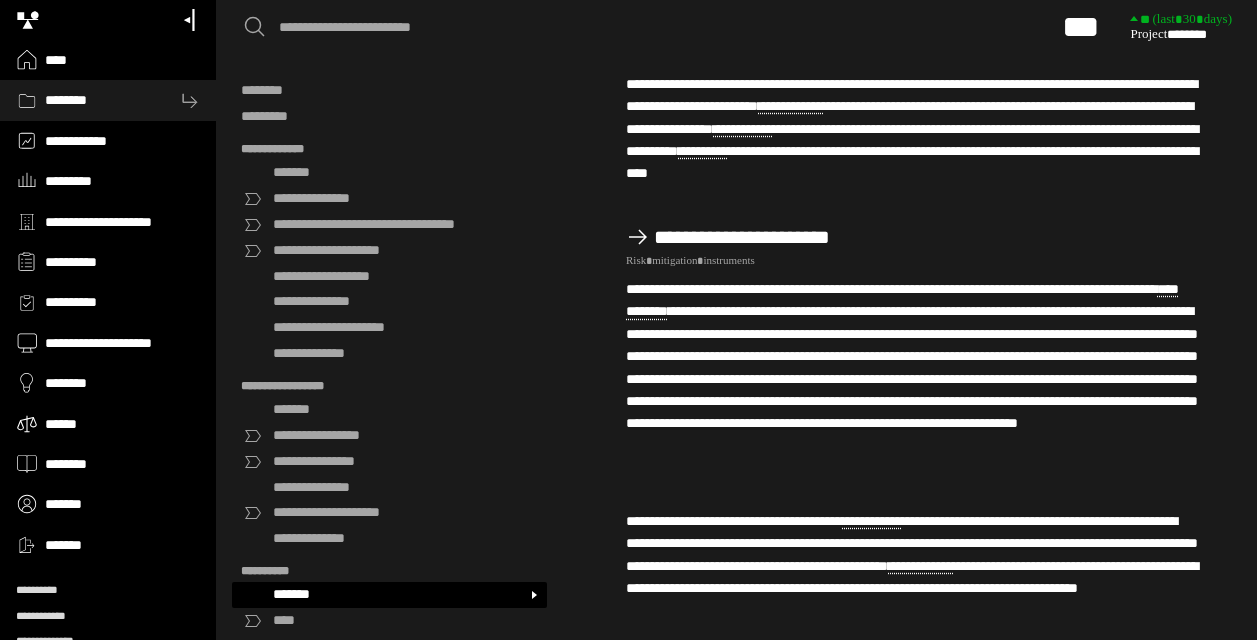 scroll, scrollTop: 4088, scrollLeft: 0, axis: vertical 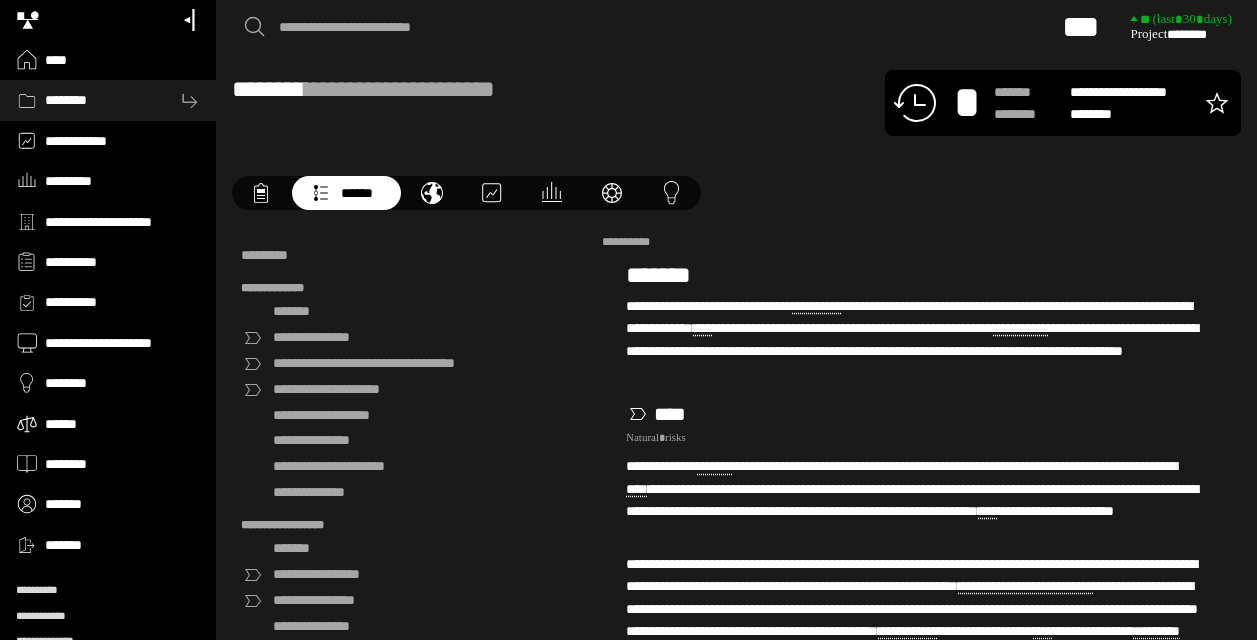 click 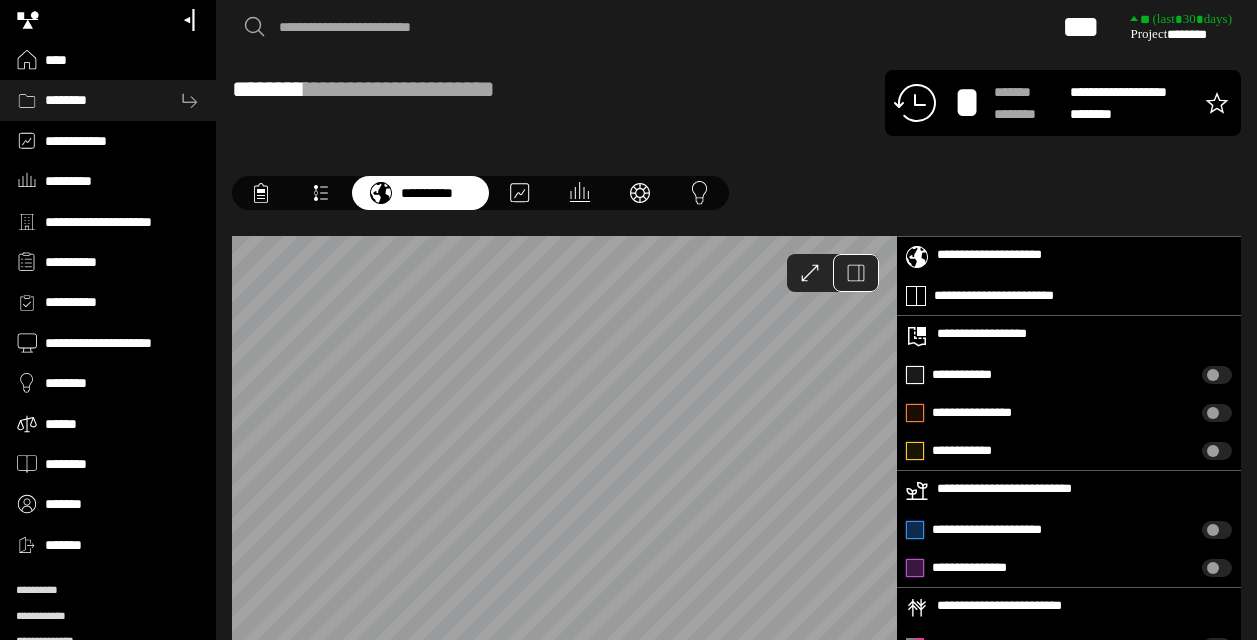 click on "******" at bounding box center (321, 193) 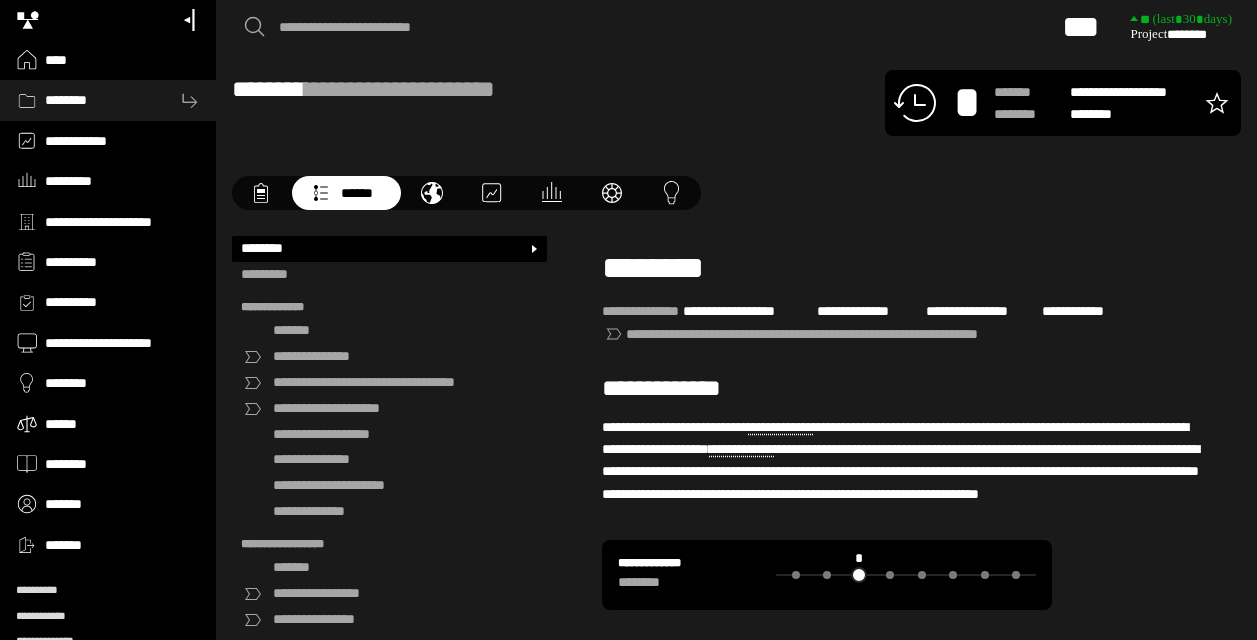 click on "********" at bounding box center [389, 249] 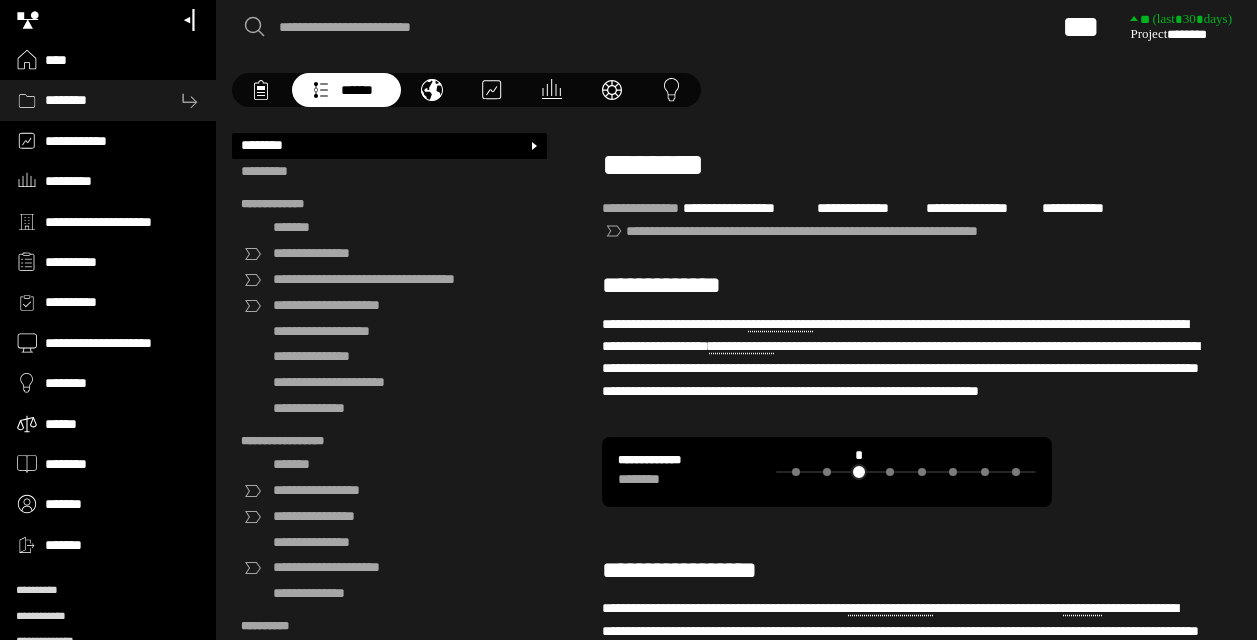 scroll, scrollTop: 169, scrollLeft: 0, axis: vertical 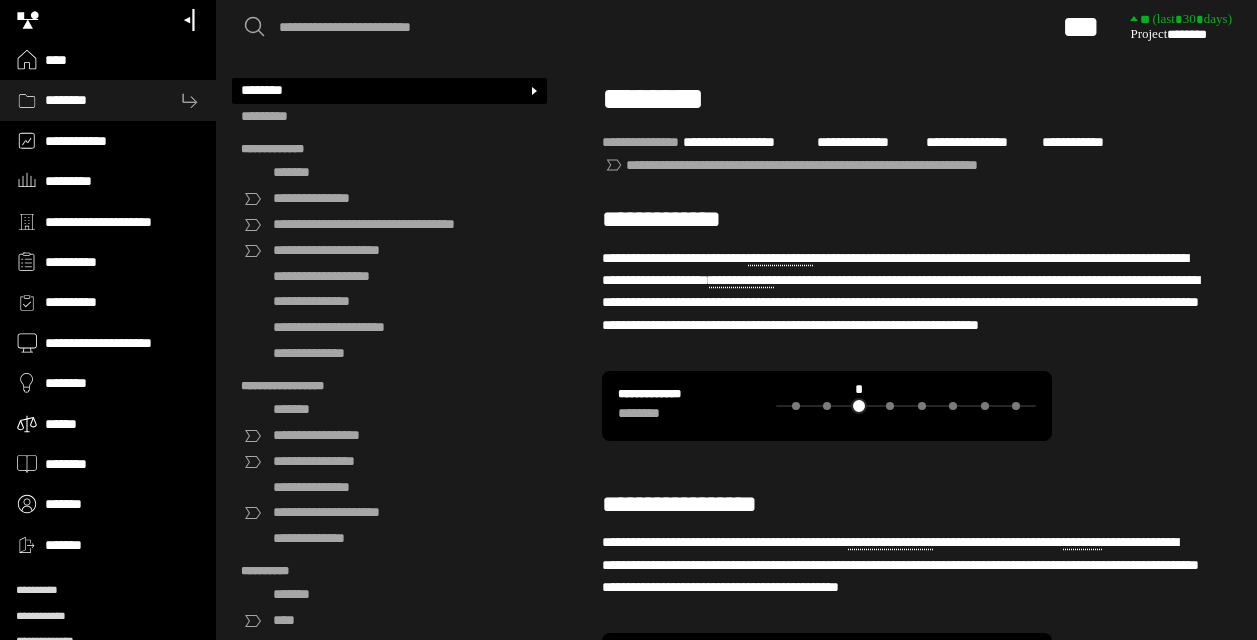 click on "**********" at bounding box center [389, 199] 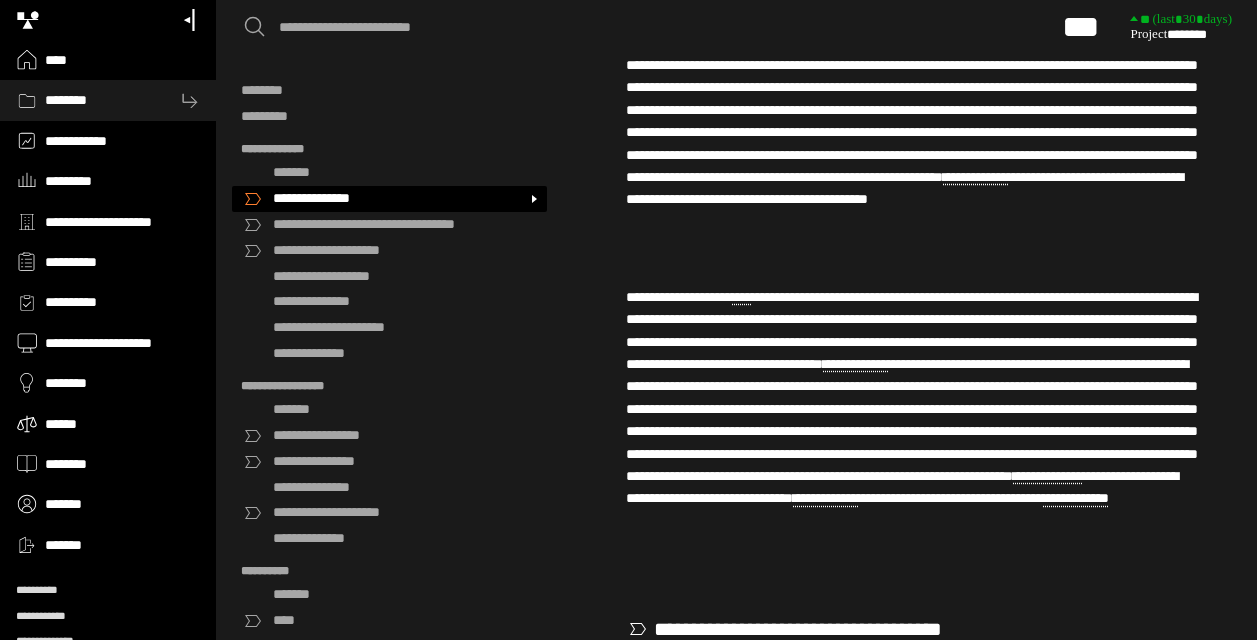scroll, scrollTop: 956, scrollLeft: 0, axis: vertical 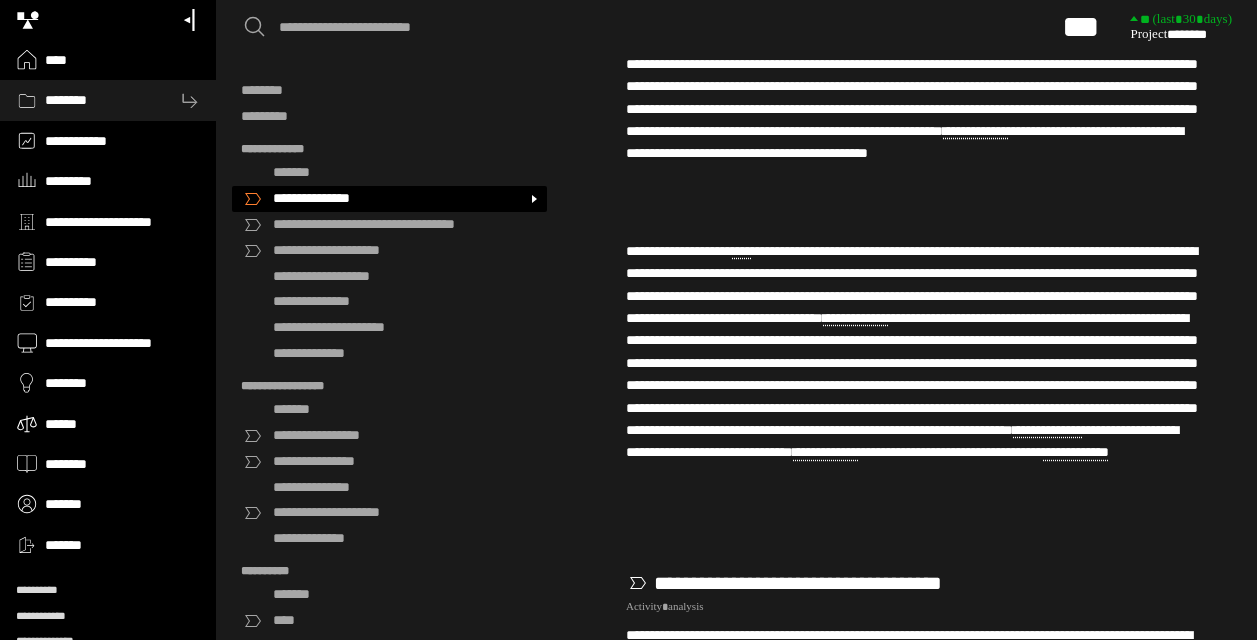 drag, startPoint x: 990, startPoint y: 266, endPoint x: 890, endPoint y: 372, distance: 145.72577 